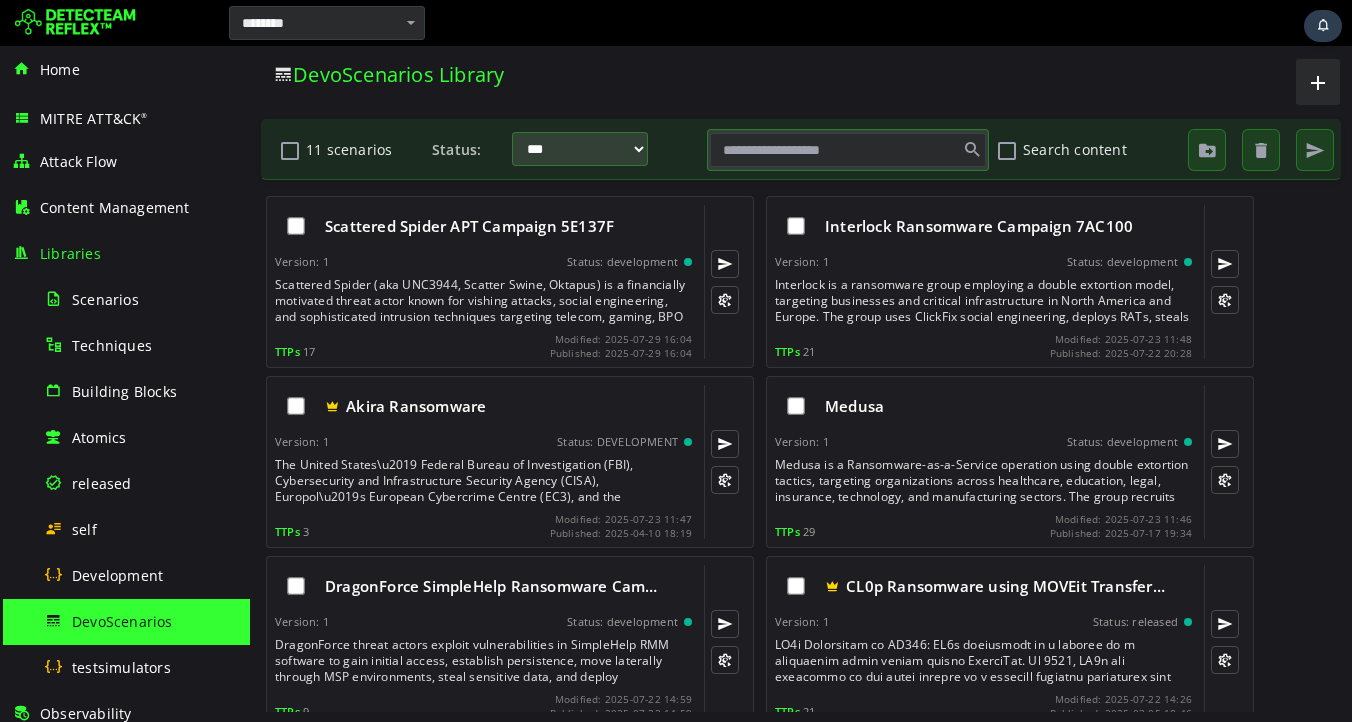 scroll, scrollTop: 0, scrollLeft: 0, axis: both 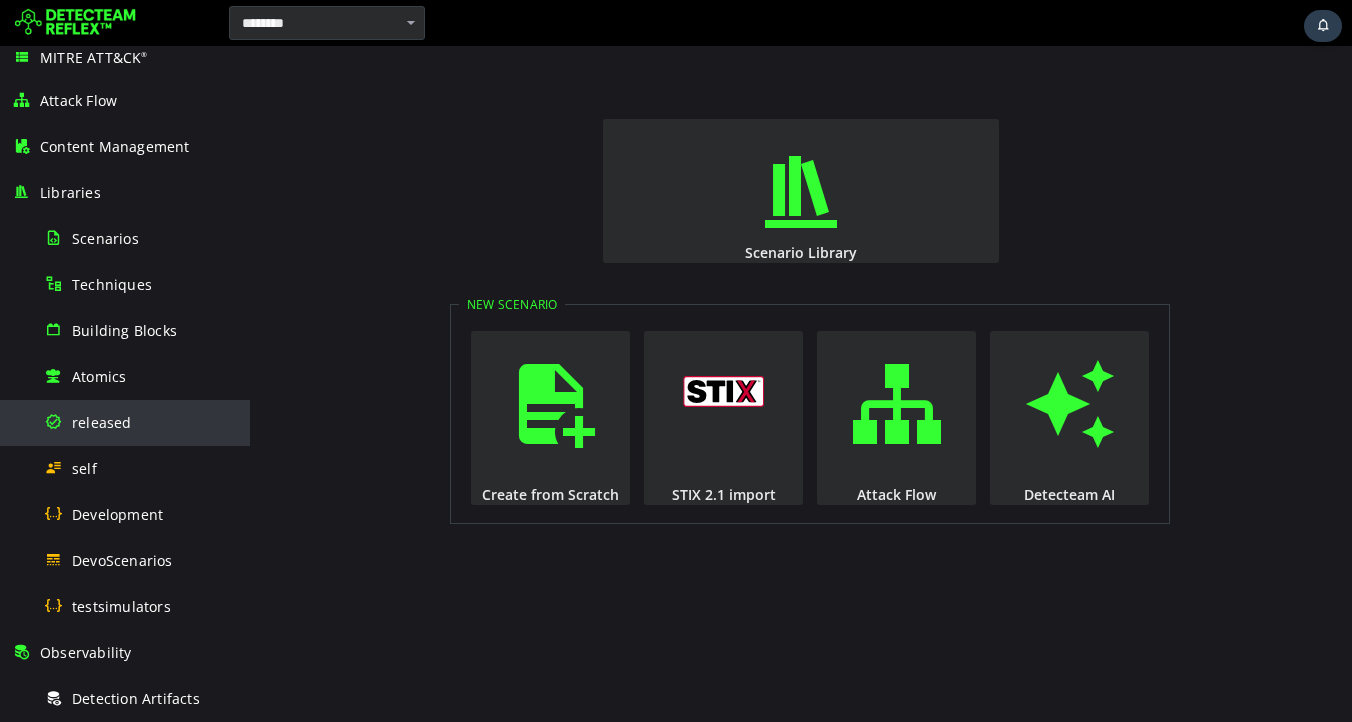 click on "released" at bounding box center [102, 422] 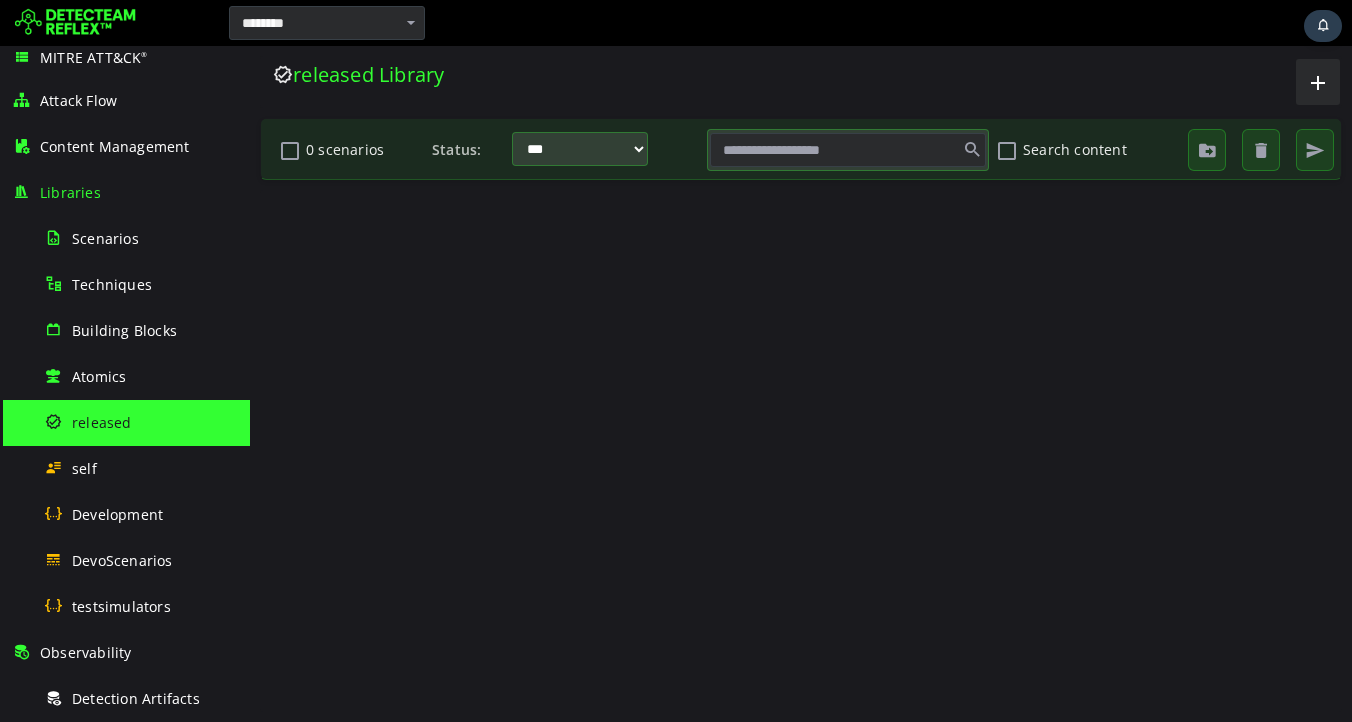 scroll, scrollTop: 0, scrollLeft: 0, axis: both 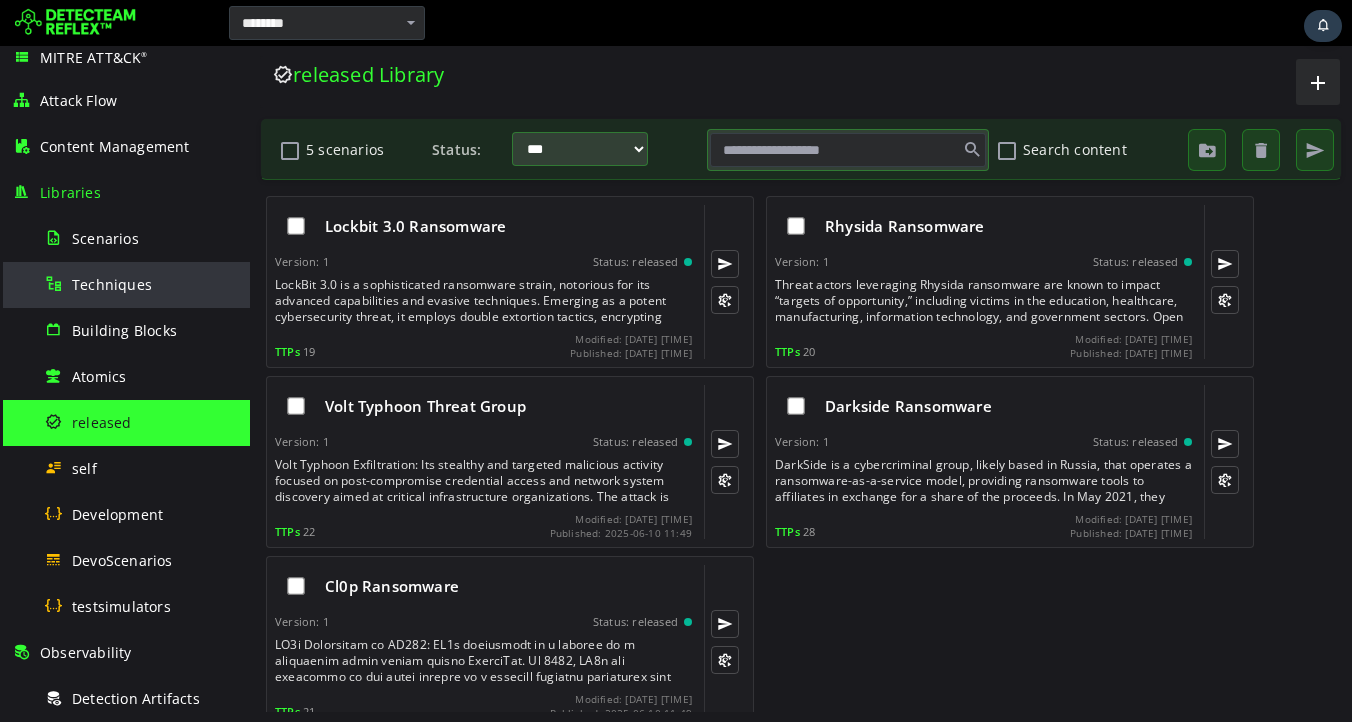 click on "Techniques" at bounding box center (112, 284) 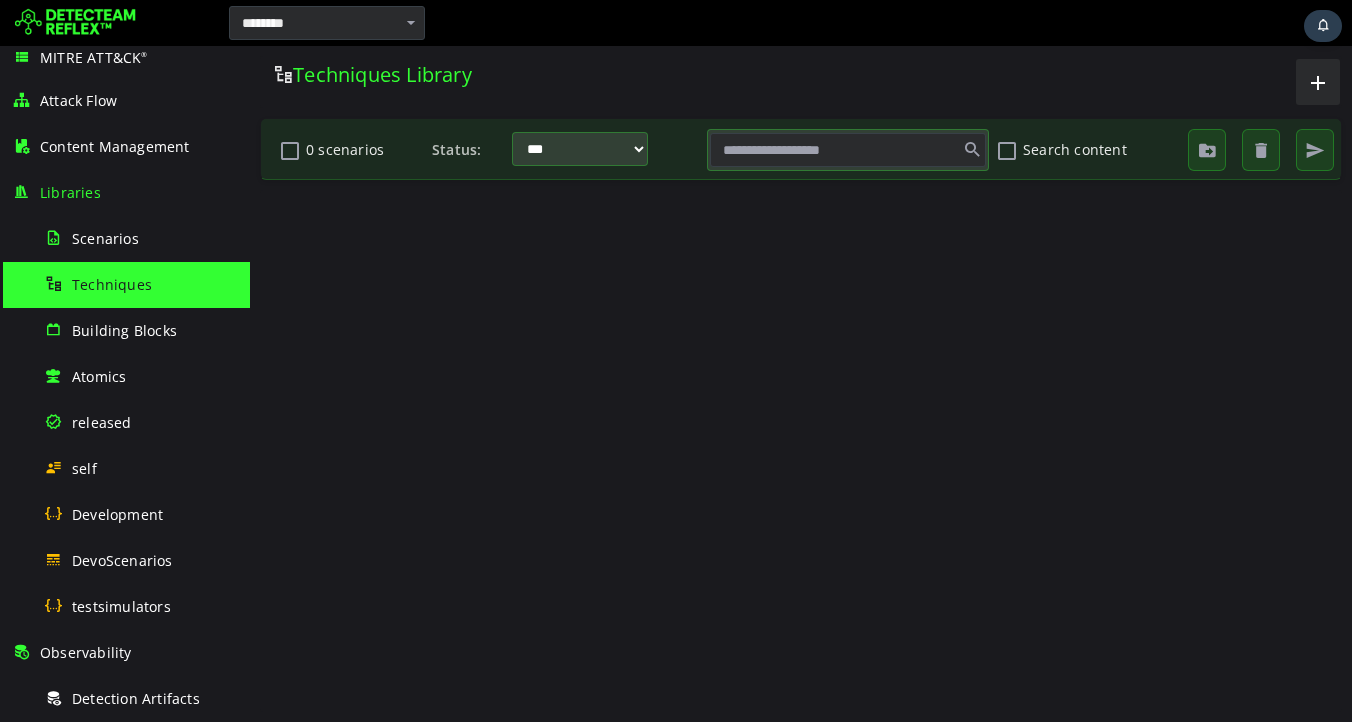 scroll, scrollTop: 0, scrollLeft: 0, axis: both 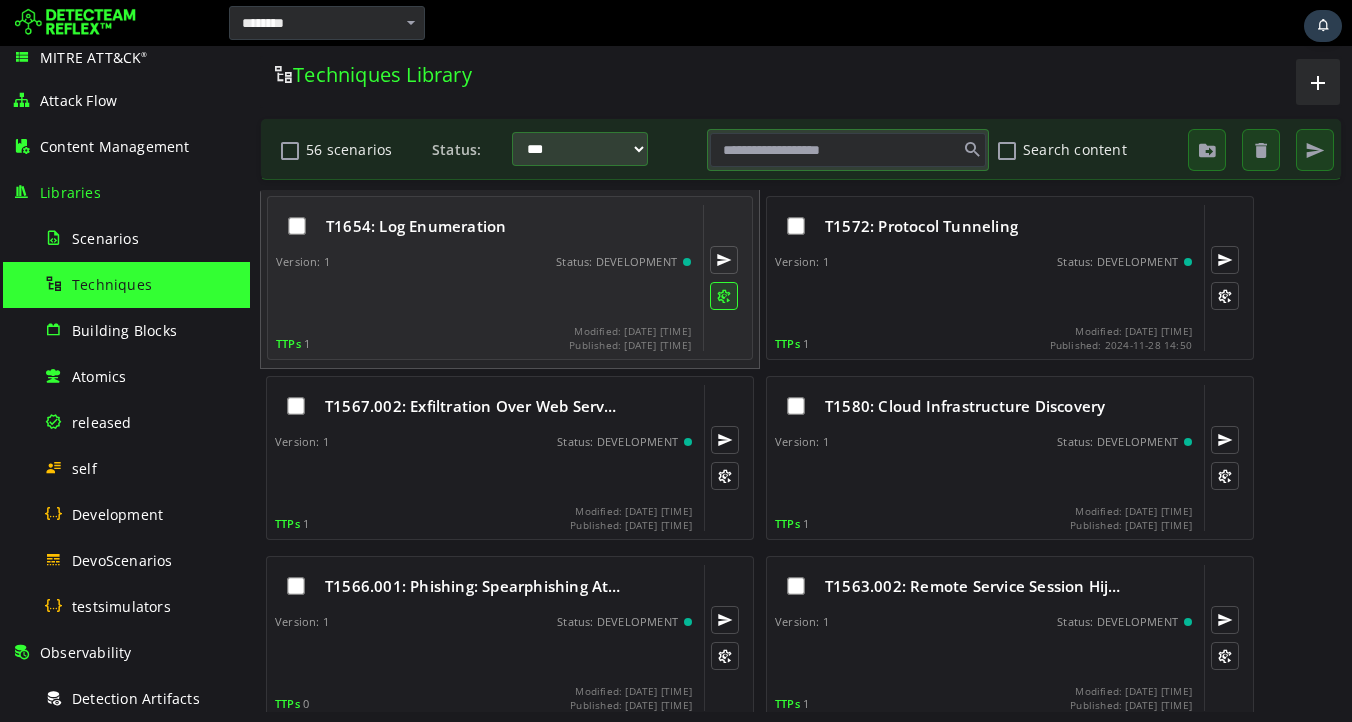 click at bounding box center [724, 296] 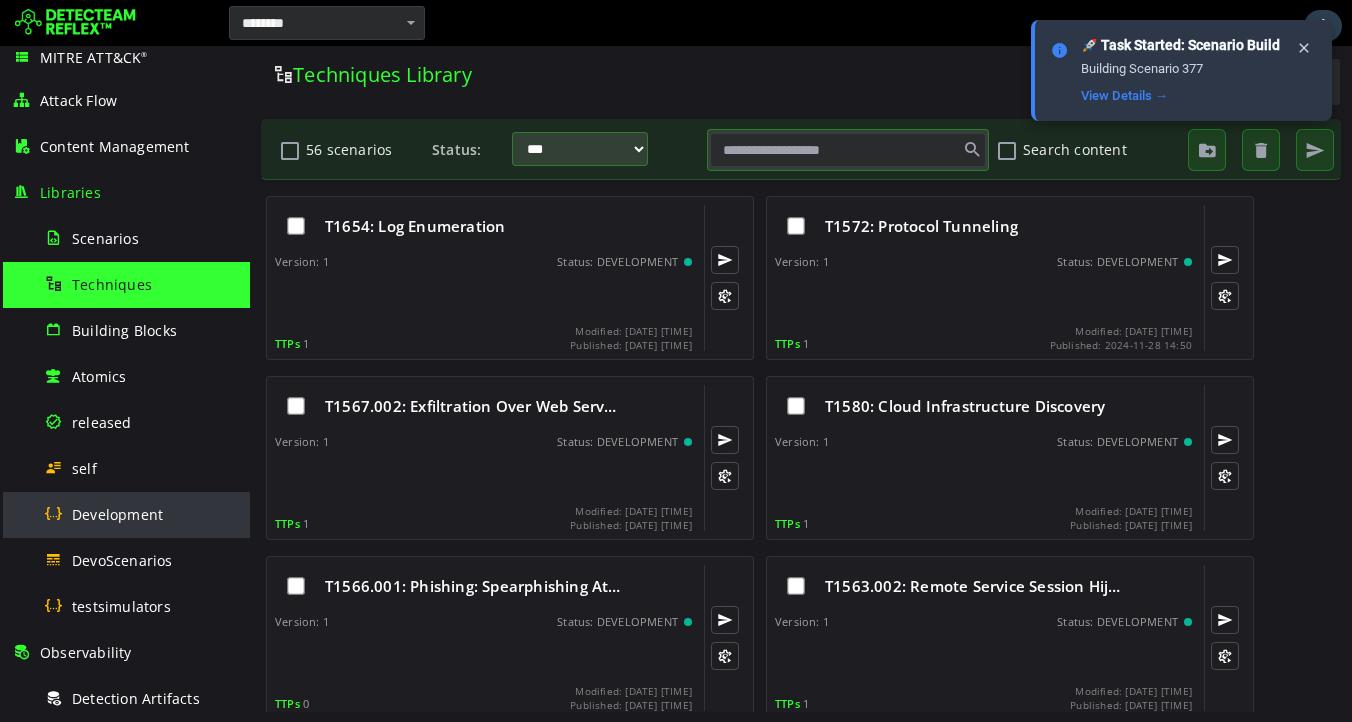 scroll, scrollTop: 475, scrollLeft: 0, axis: vertical 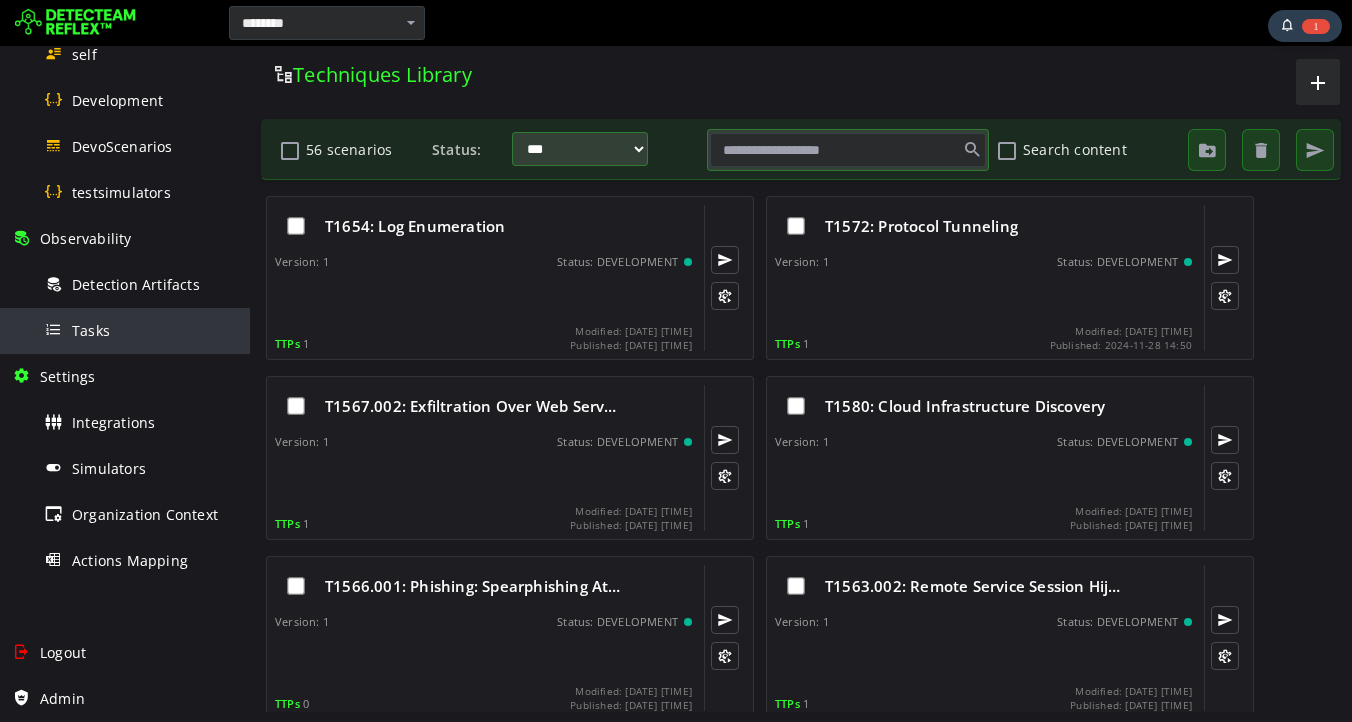 click on "Tasks" at bounding box center (91, 330) 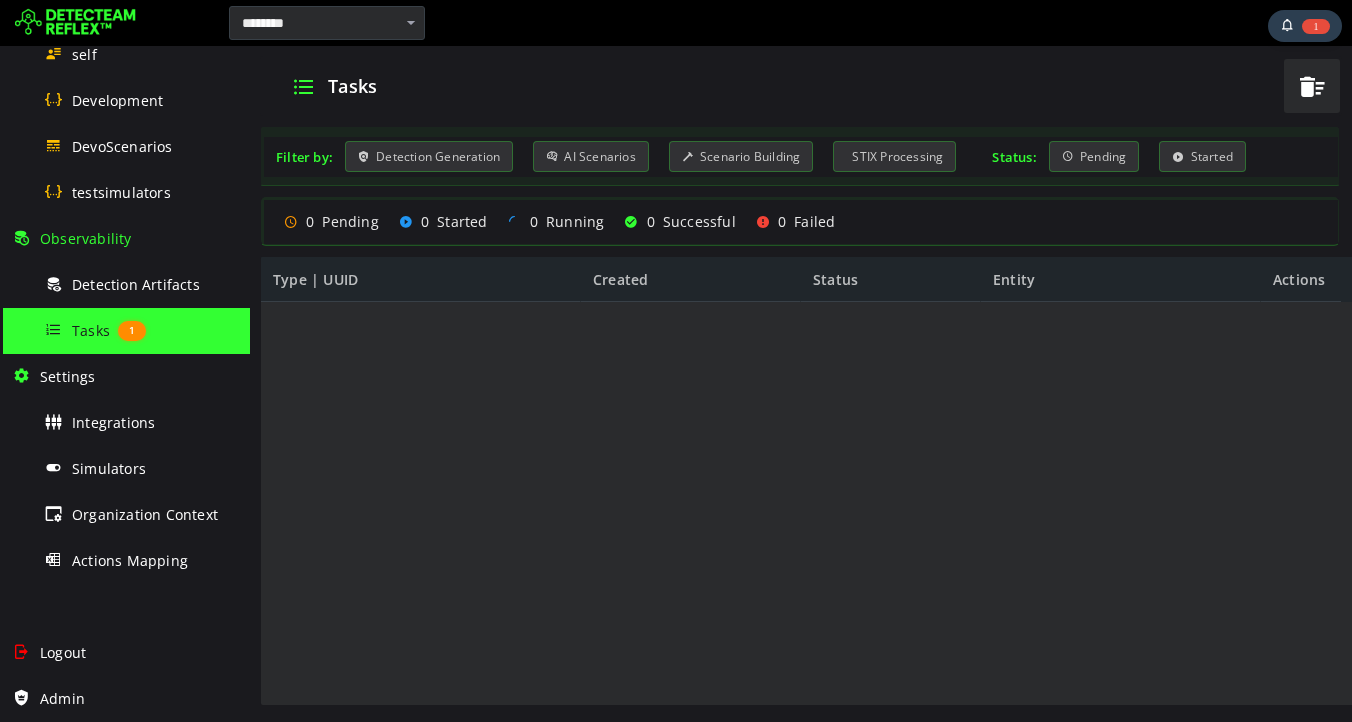 scroll, scrollTop: 0, scrollLeft: 0, axis: both 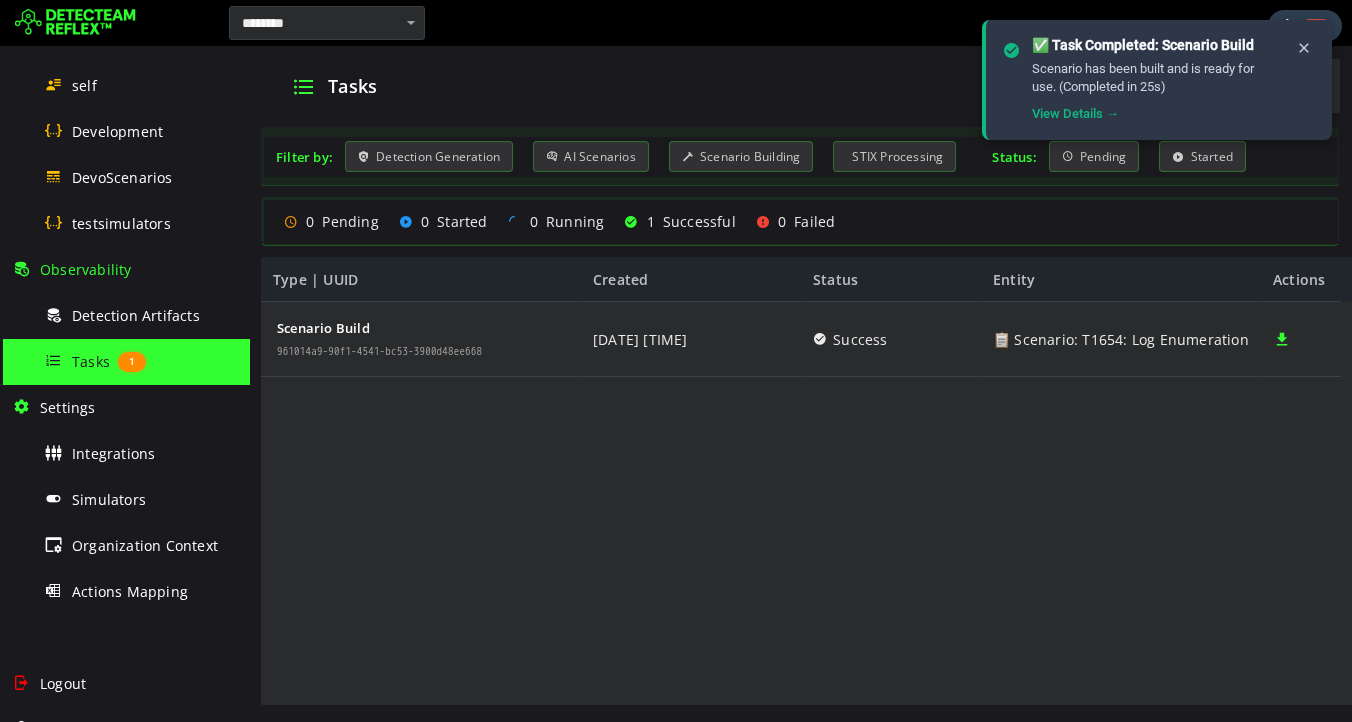 click on "Scenario Build
961014a9-90f1-4541-bc53-3900d48ee668
8/6/2025 9:31:45 AM
Success
📋 Scenario: T1654: Log Enumeration" at bounding box center (801, 504) 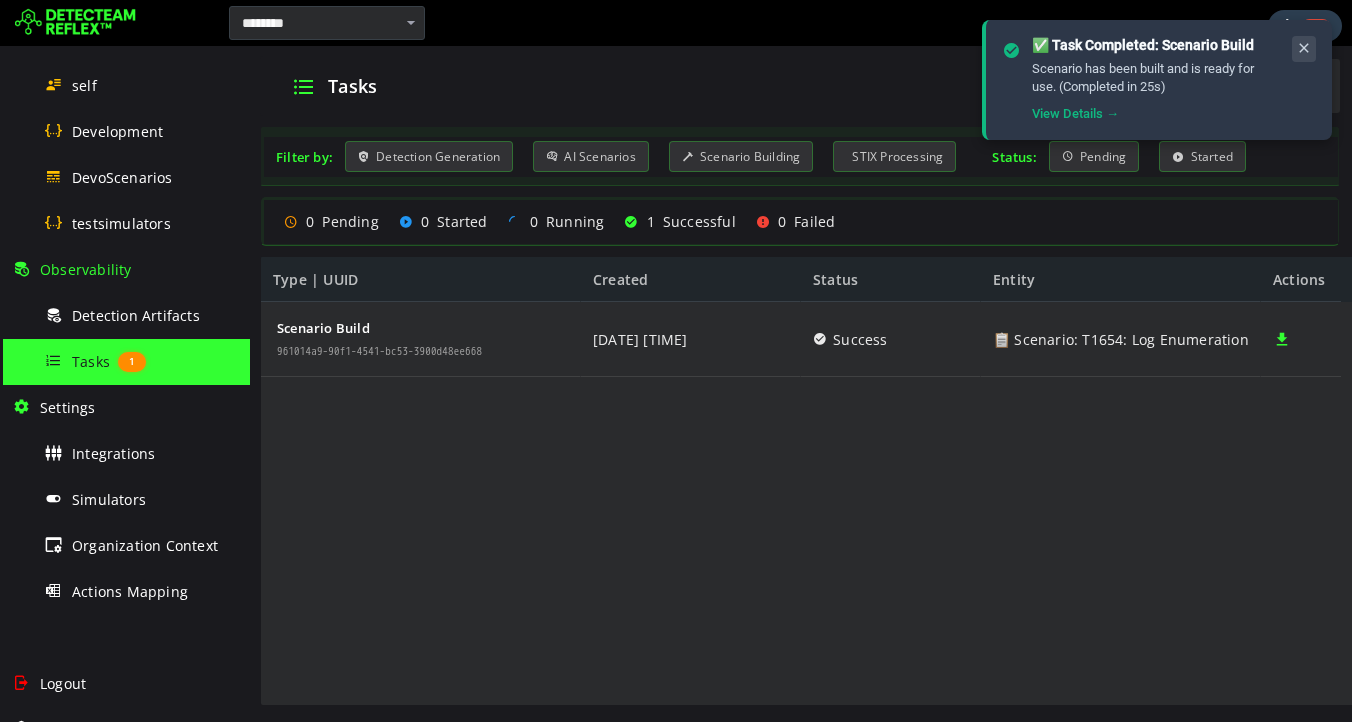 click at bounding box center (1304, 48) 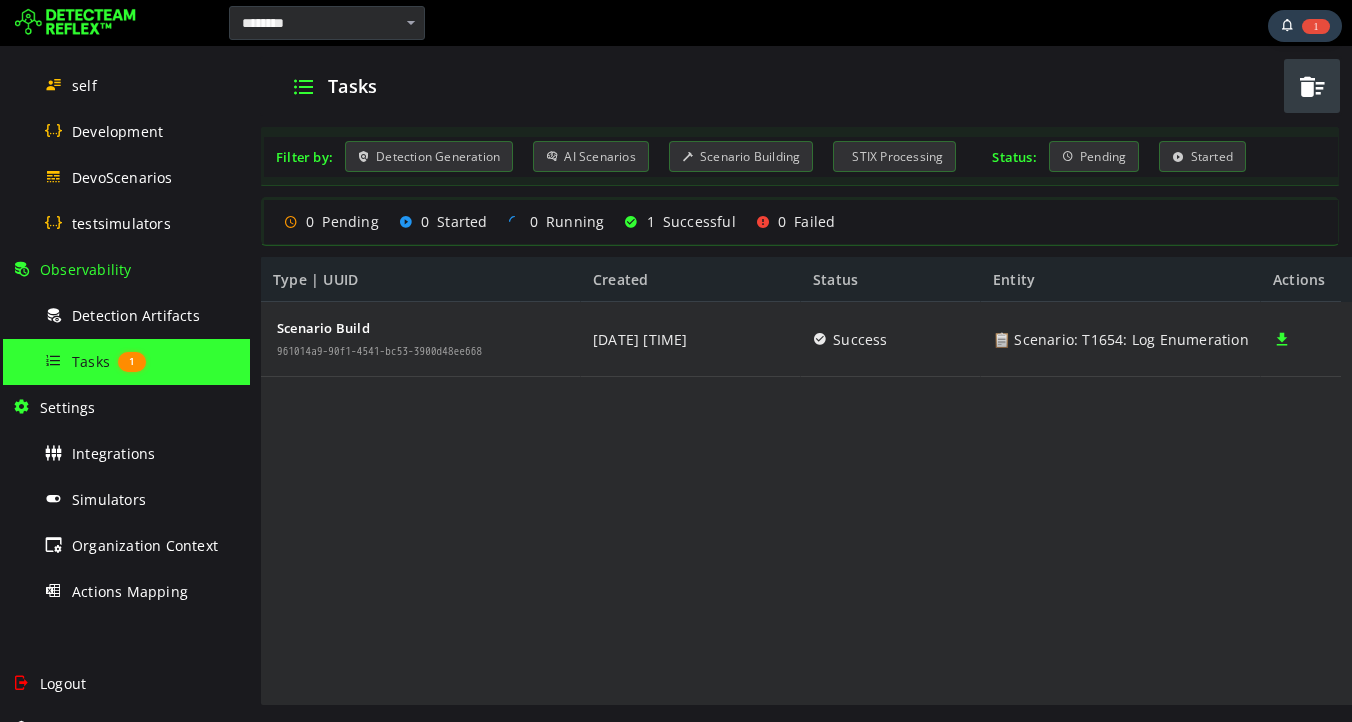 click at bounding box center (1312, 86) 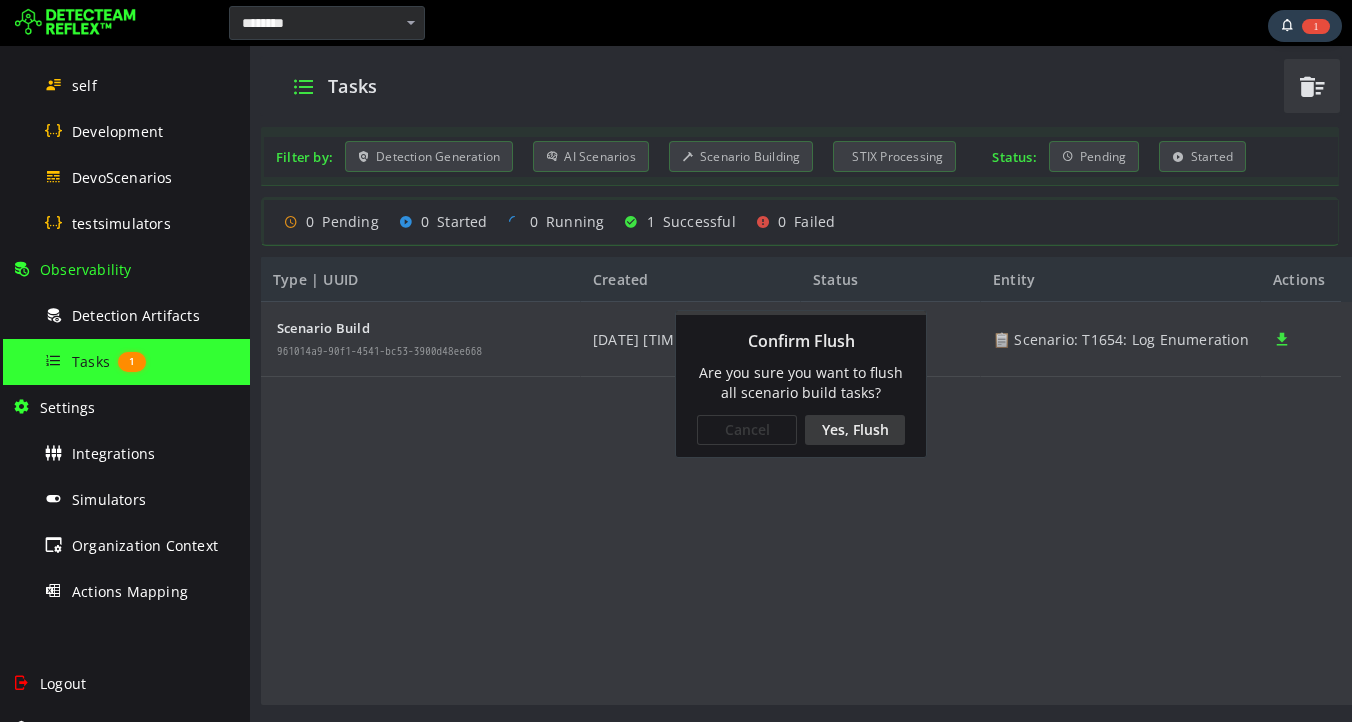 click on "Yes, Flush" at bounding box center [855, 430] 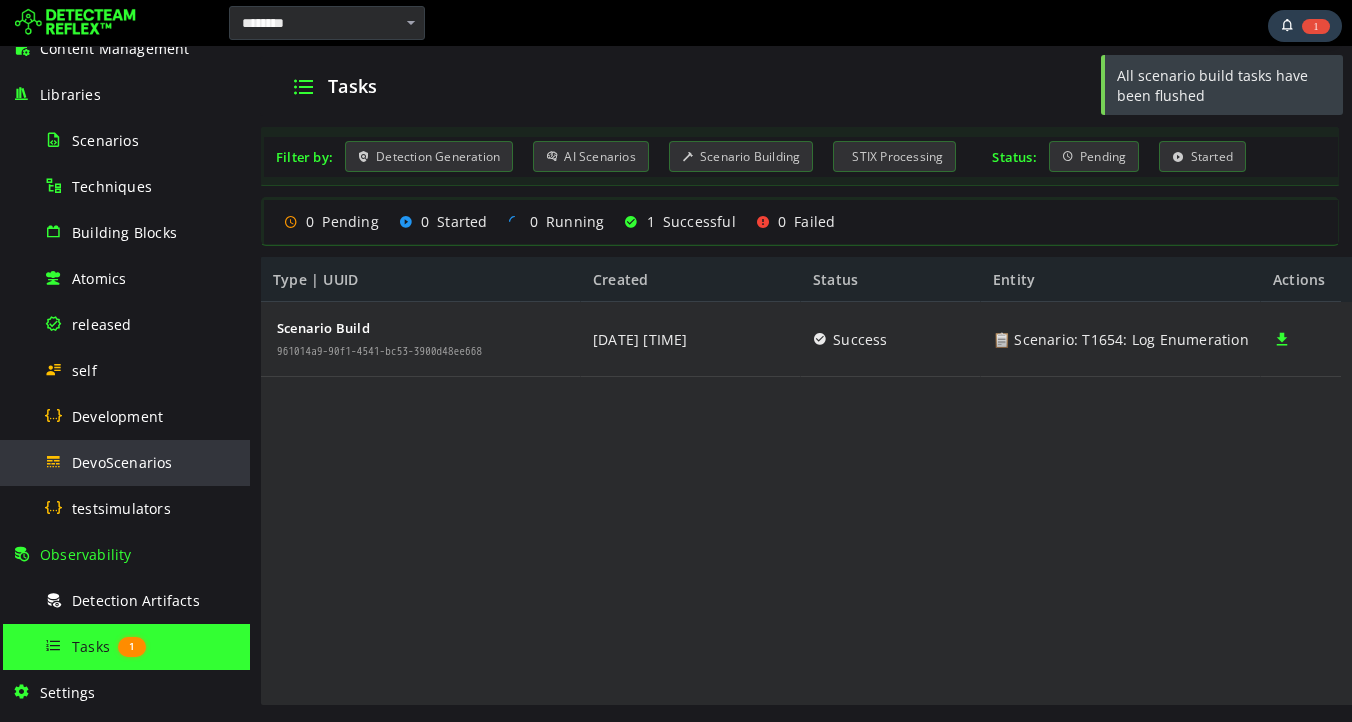scroll, scrollTop: 153, scrollLeft: 0, axis: vertical 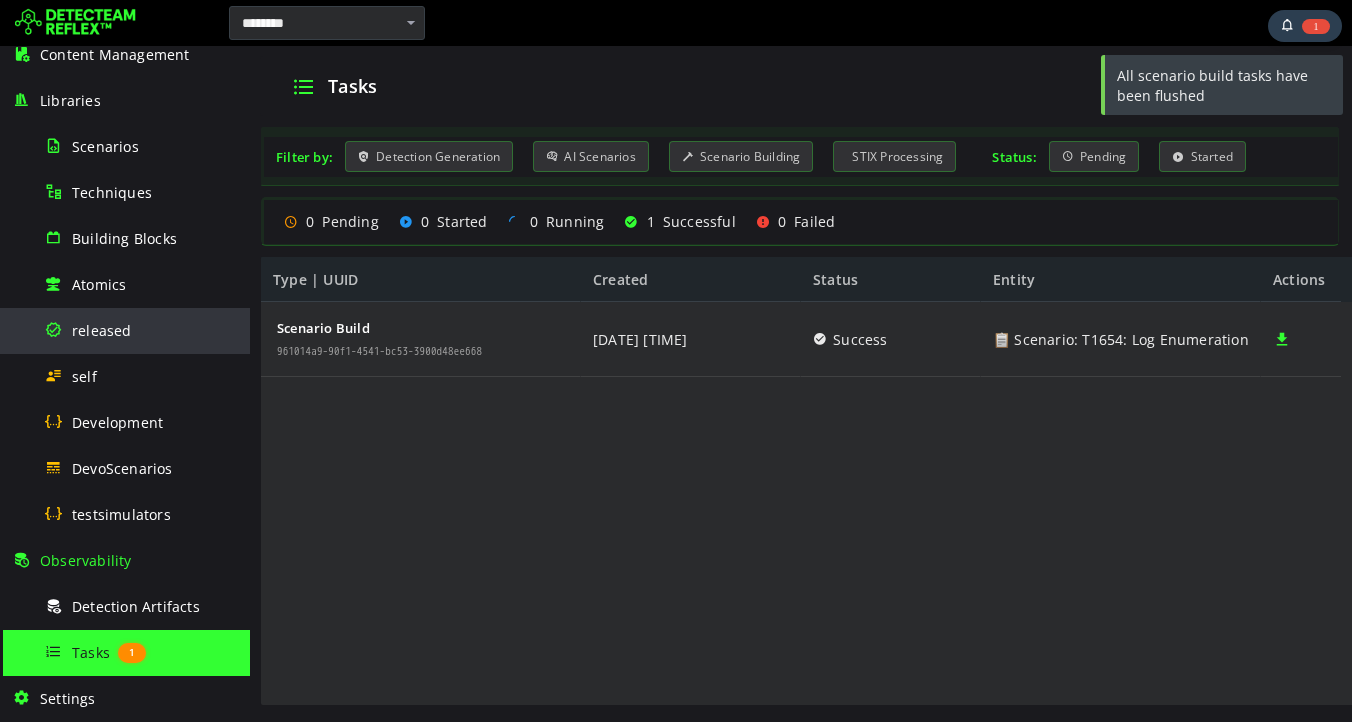 click on "released" at bounding box center [102, 330] 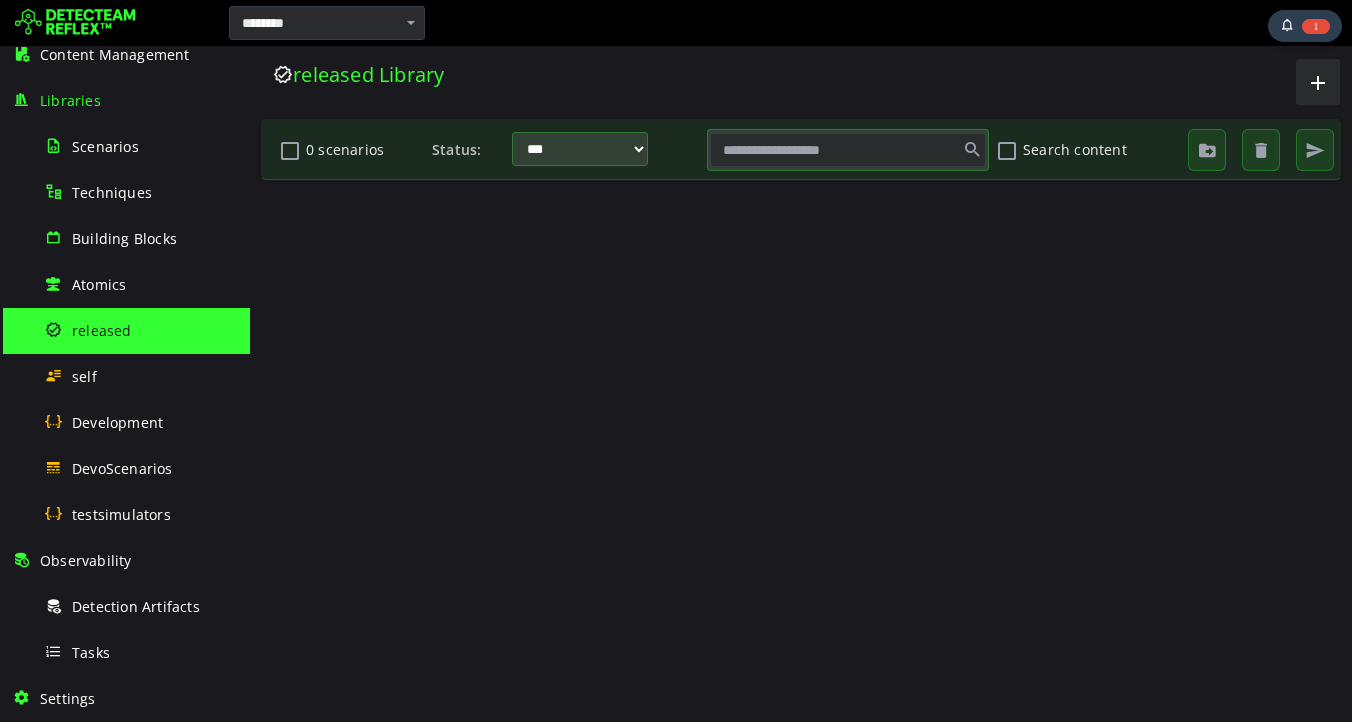 scroll, scrollTop: 0, scrollLeft: 0, axis: both 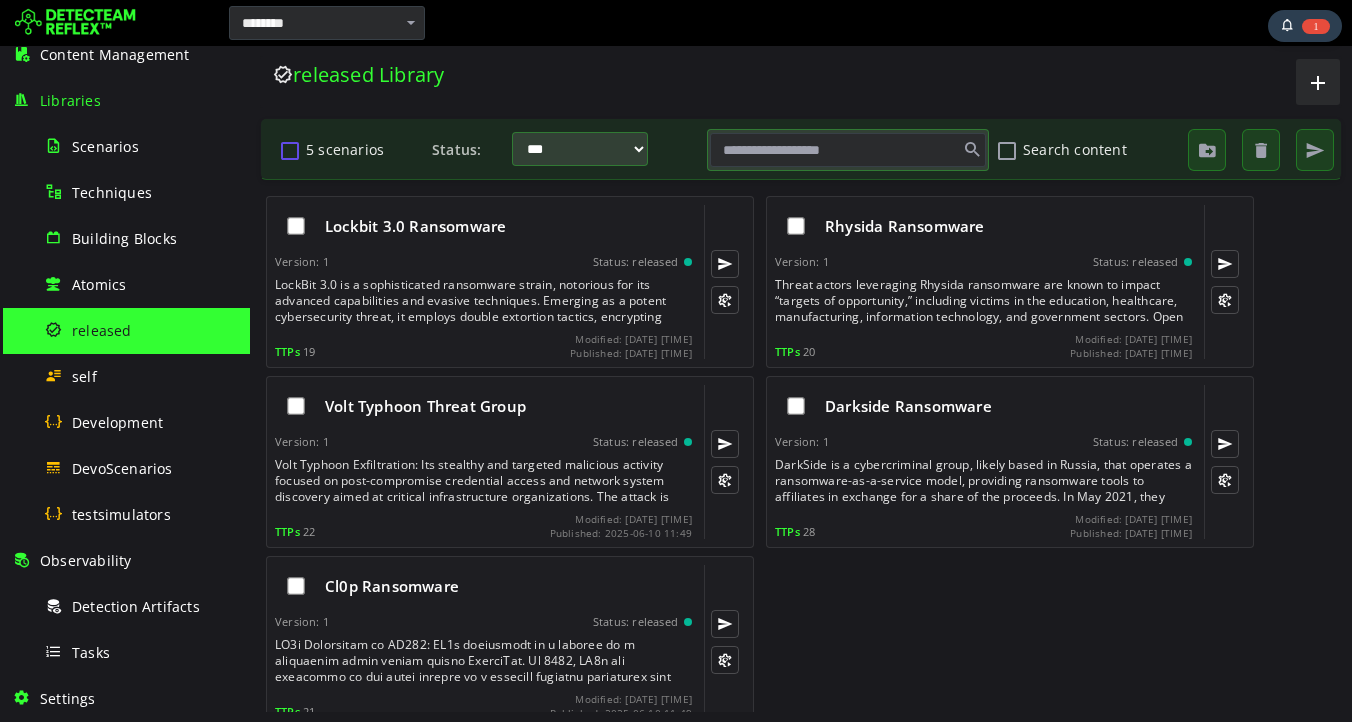 click at bounding box center (290, 150) 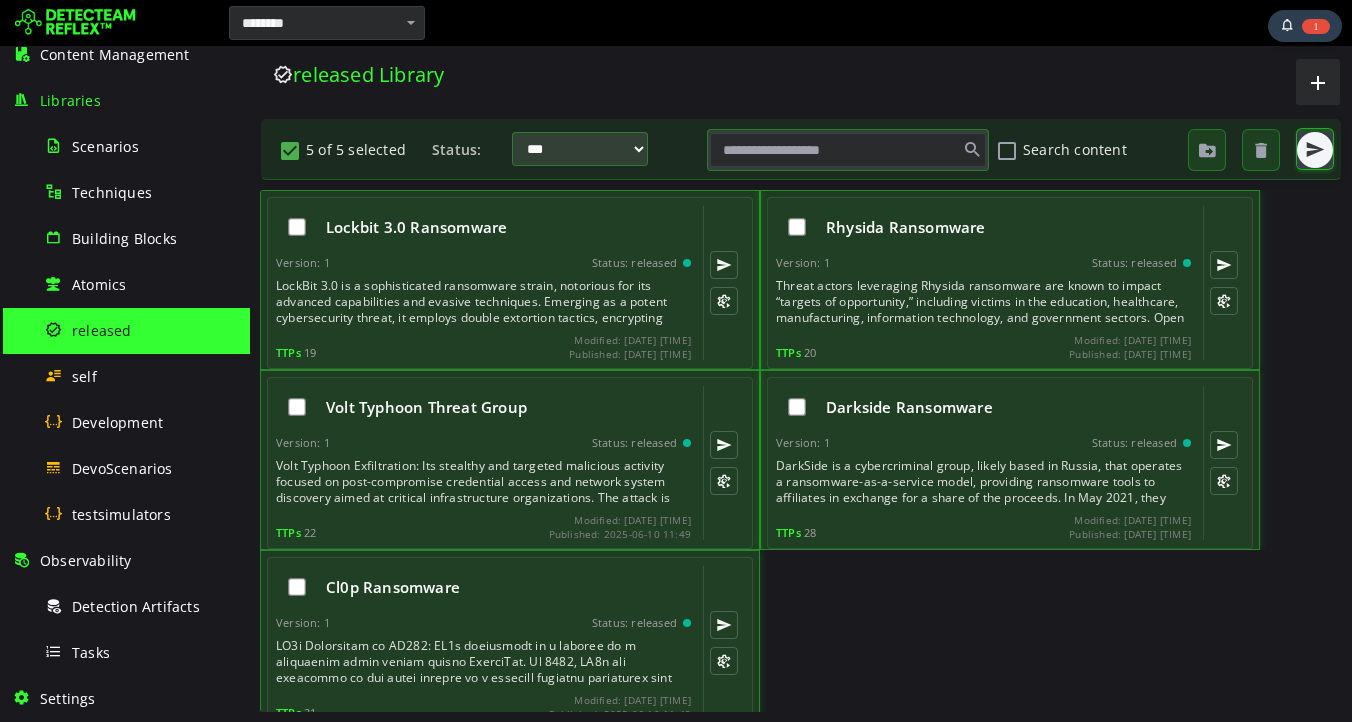 click at bounding box center (1315, 150) 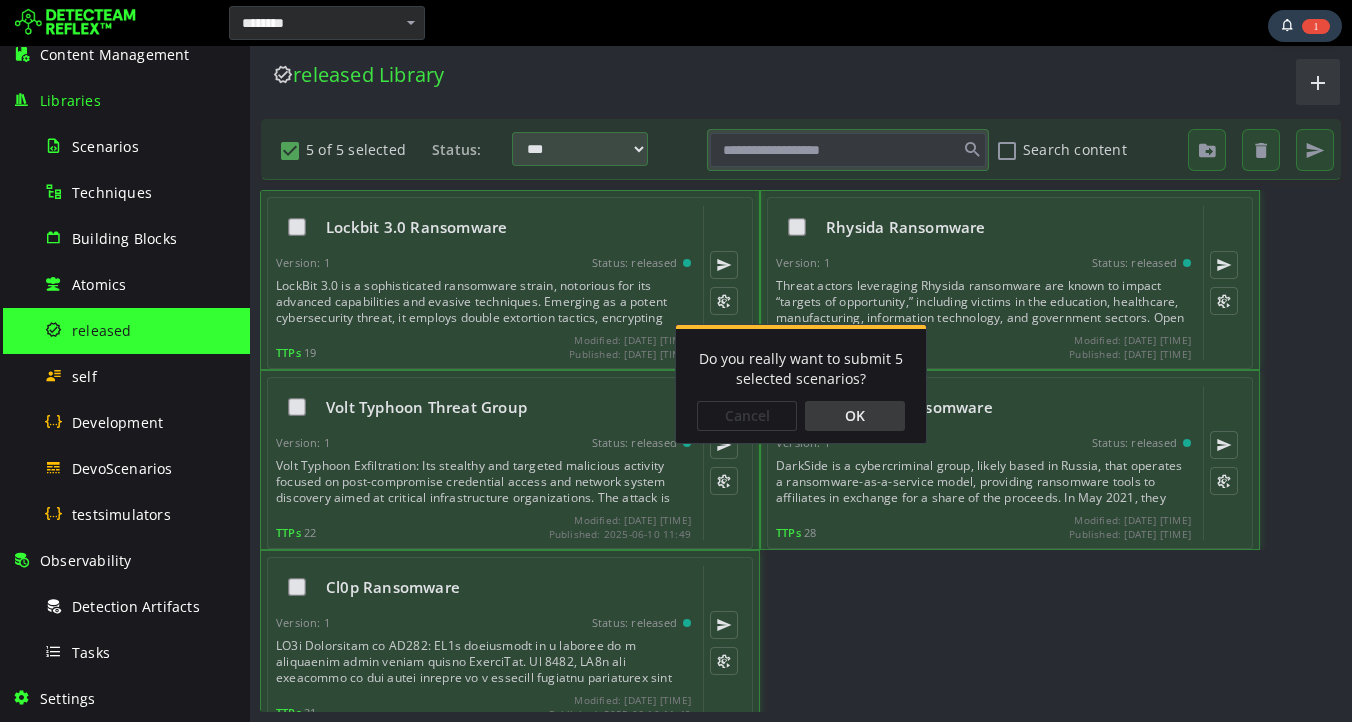 click on "OK" at bounding box center [855, 416] 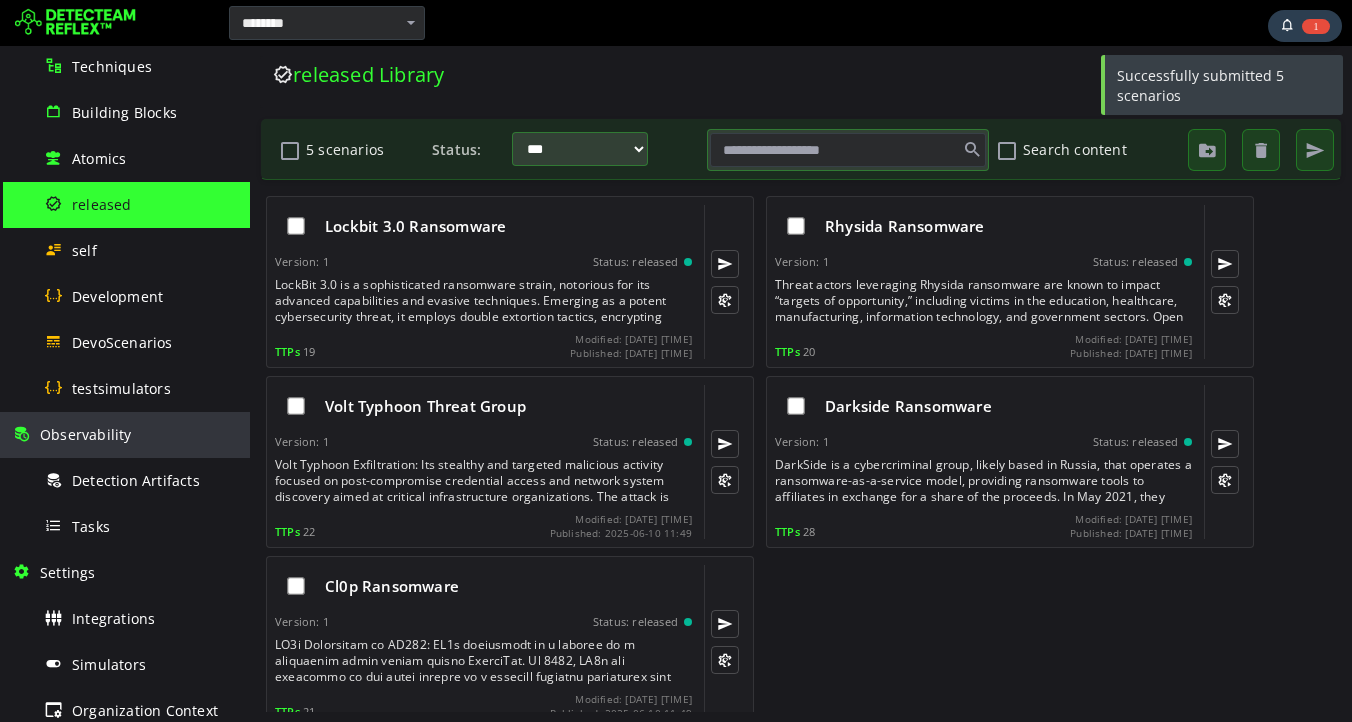 scroll, scrollTop: 289, scrollLeft: 0, axis: vertical 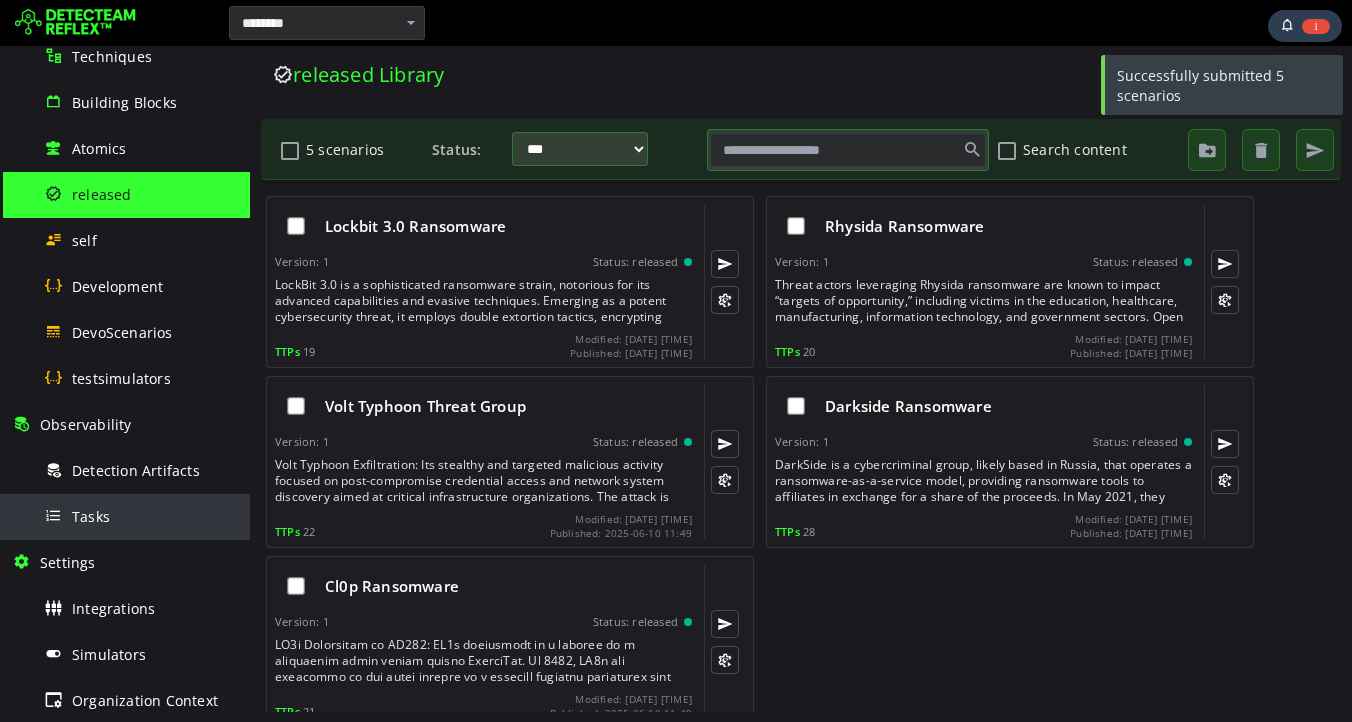click on "Tasks" at bounding box center (141, 516) 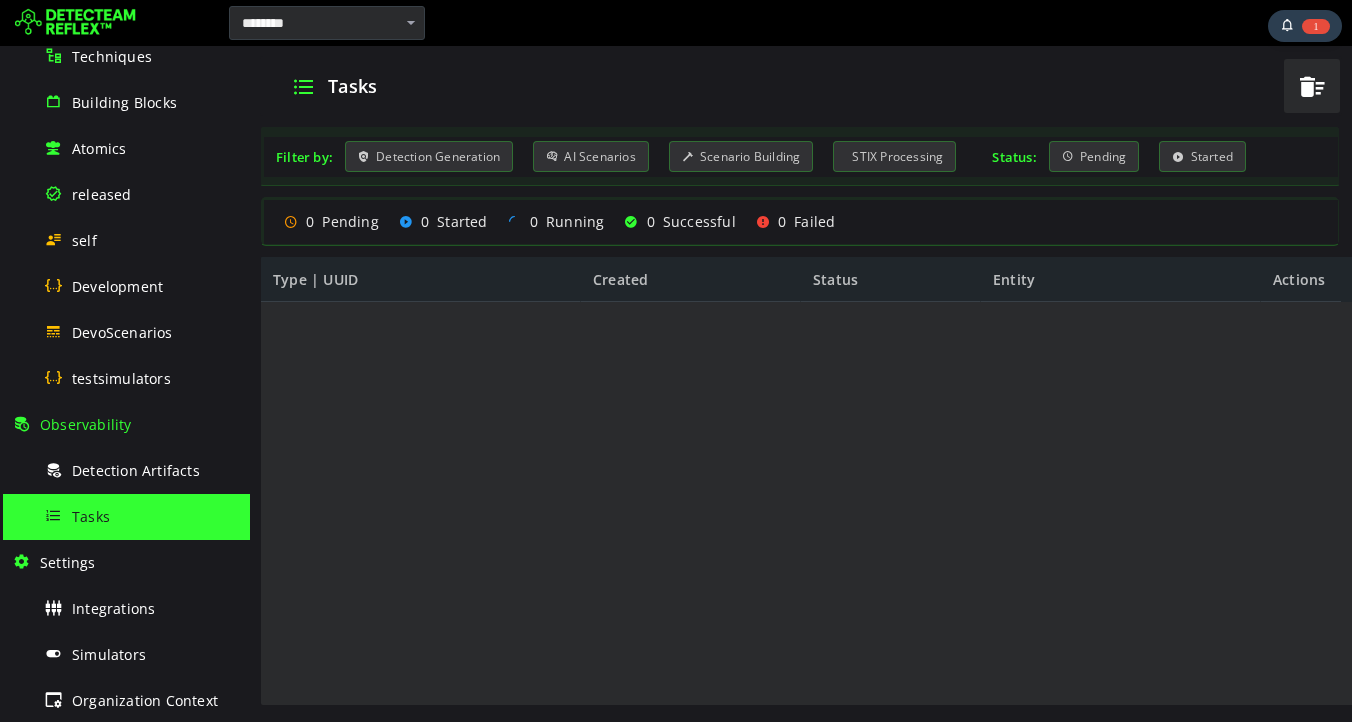 scroll, scrollTop: 0, scrollLeft: 0, axis: both 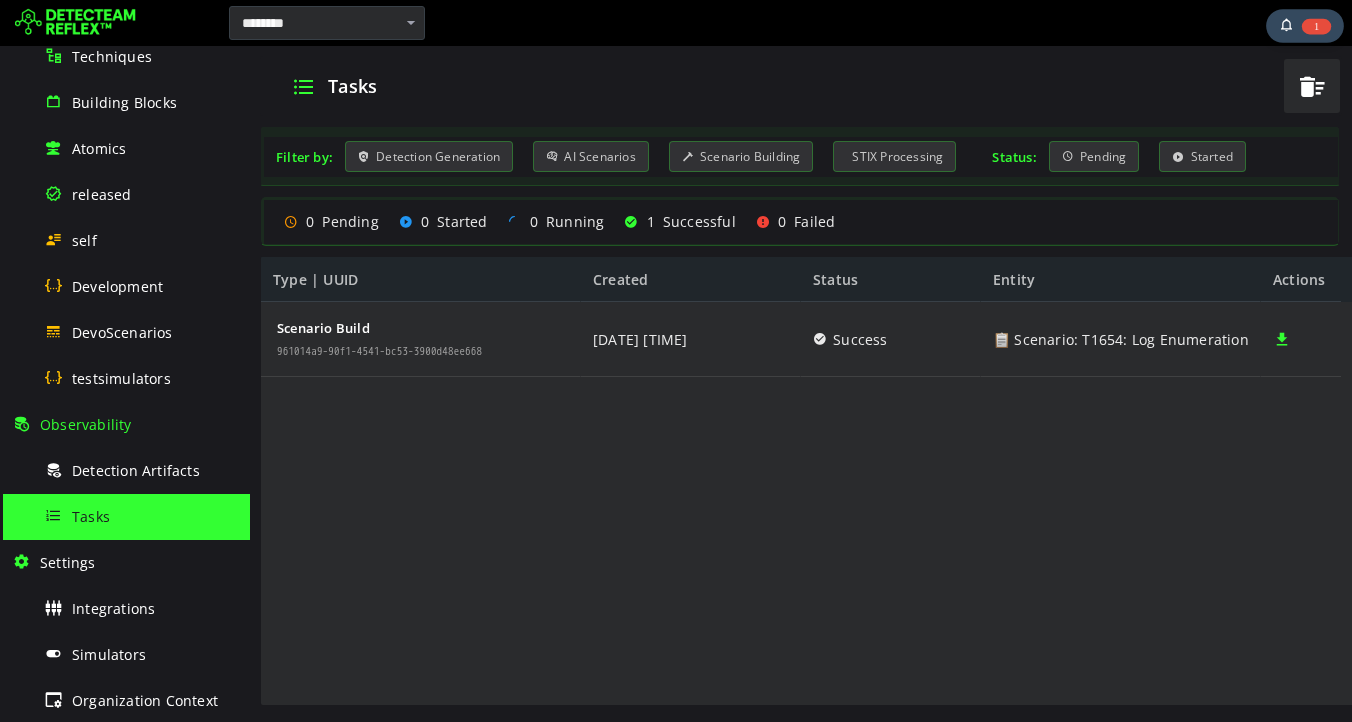 click on "1" at bounding box center [1305, 26] 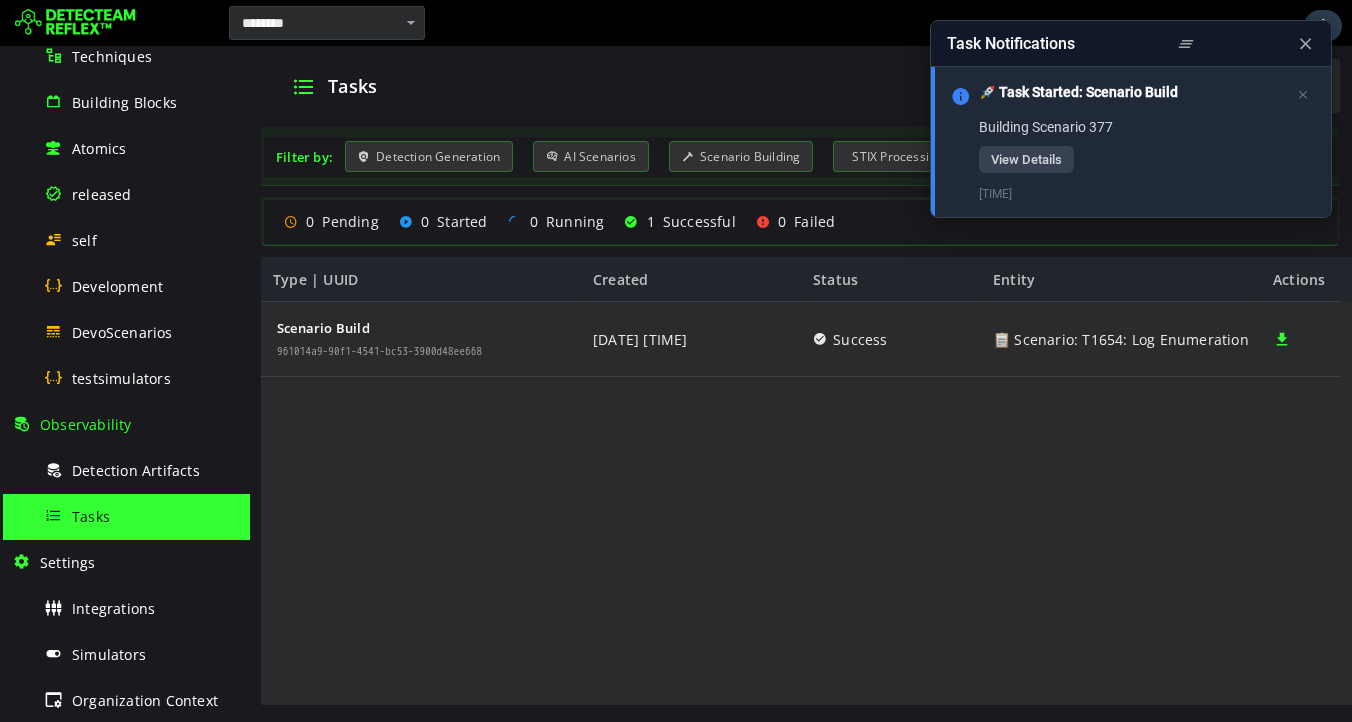 click on "Tasks" at bounding box center [771, 86] 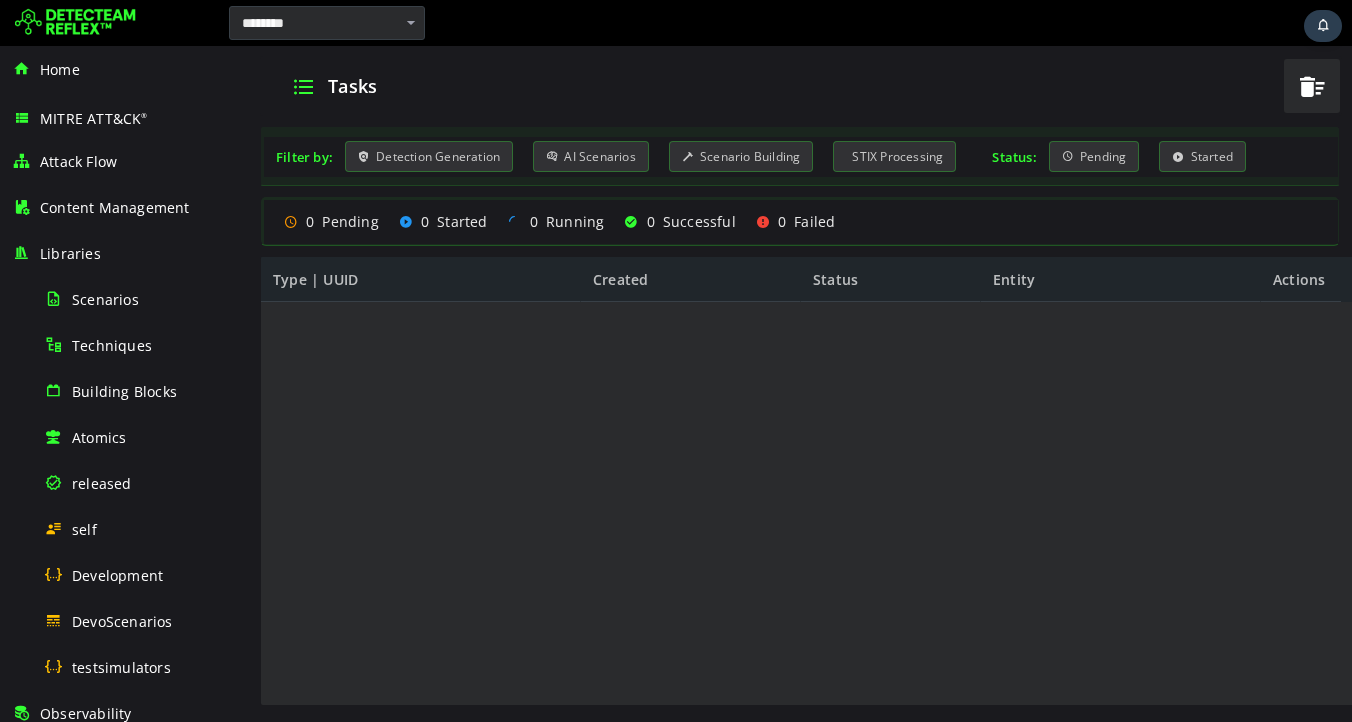 scroll, scrollTop: 0, scrollLeft: 0, axis: both 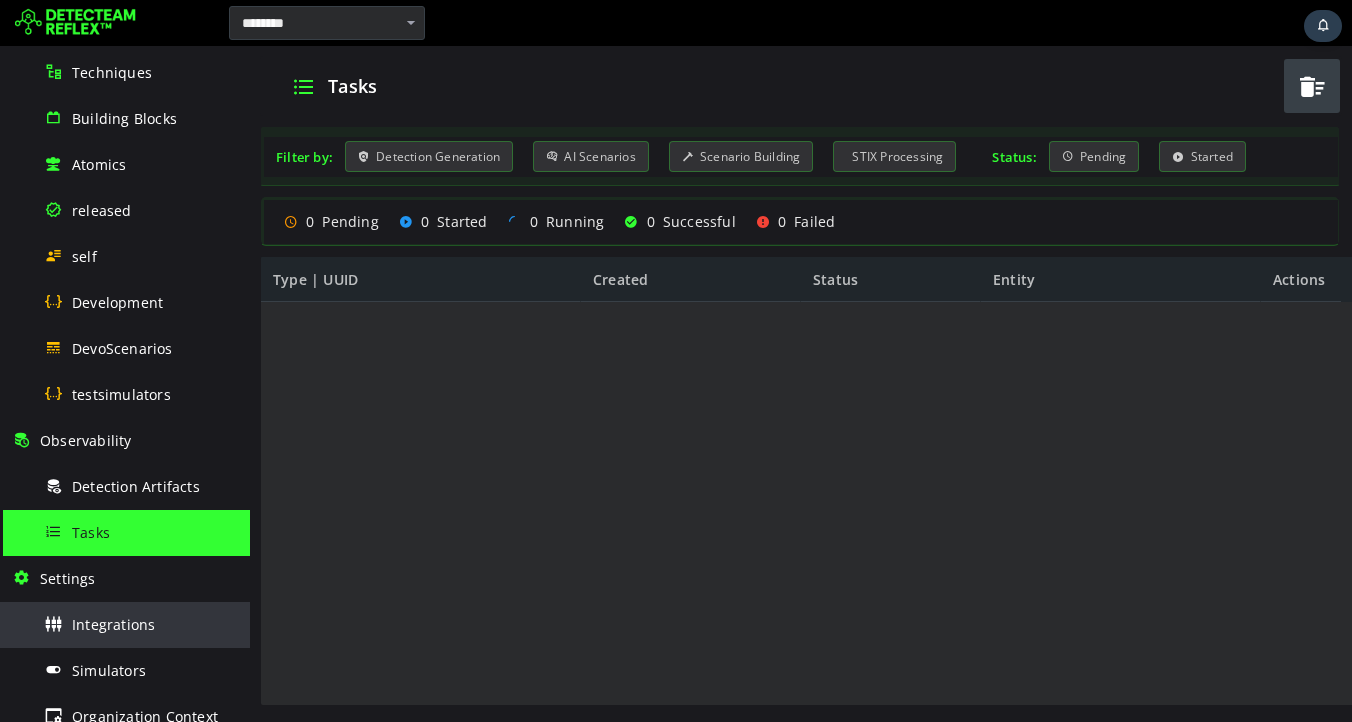 click on "Integrations" at bounding box center (113, 624) 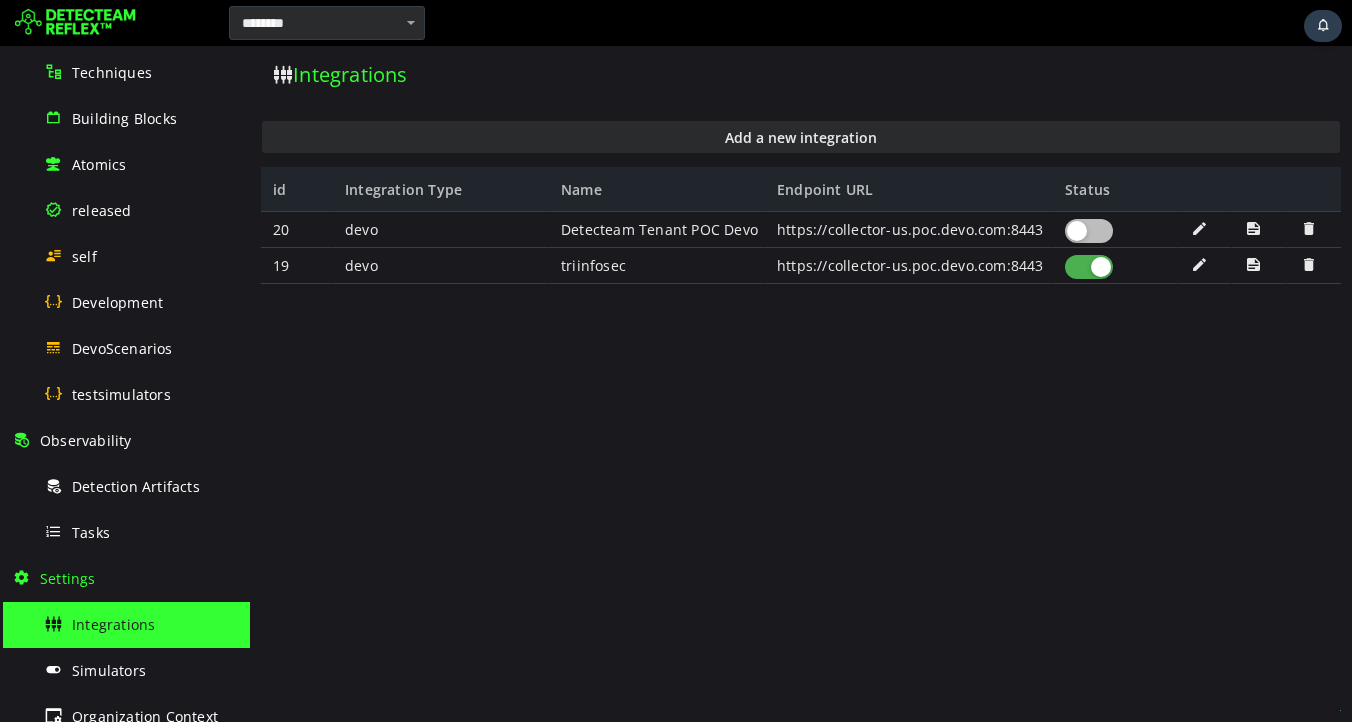 scroll, scrollTop: 0, scrollLeft: 0, axis: both 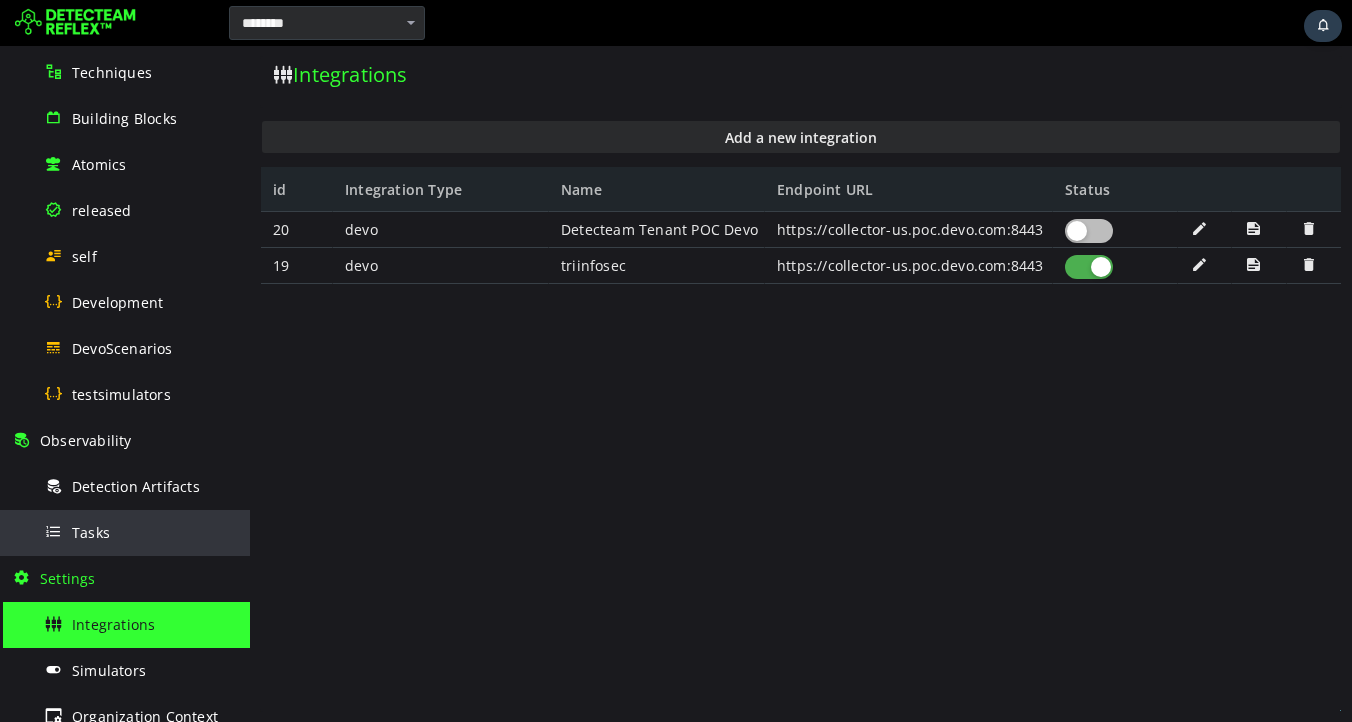 click on "Tasks" at bounding box center [141, 532] 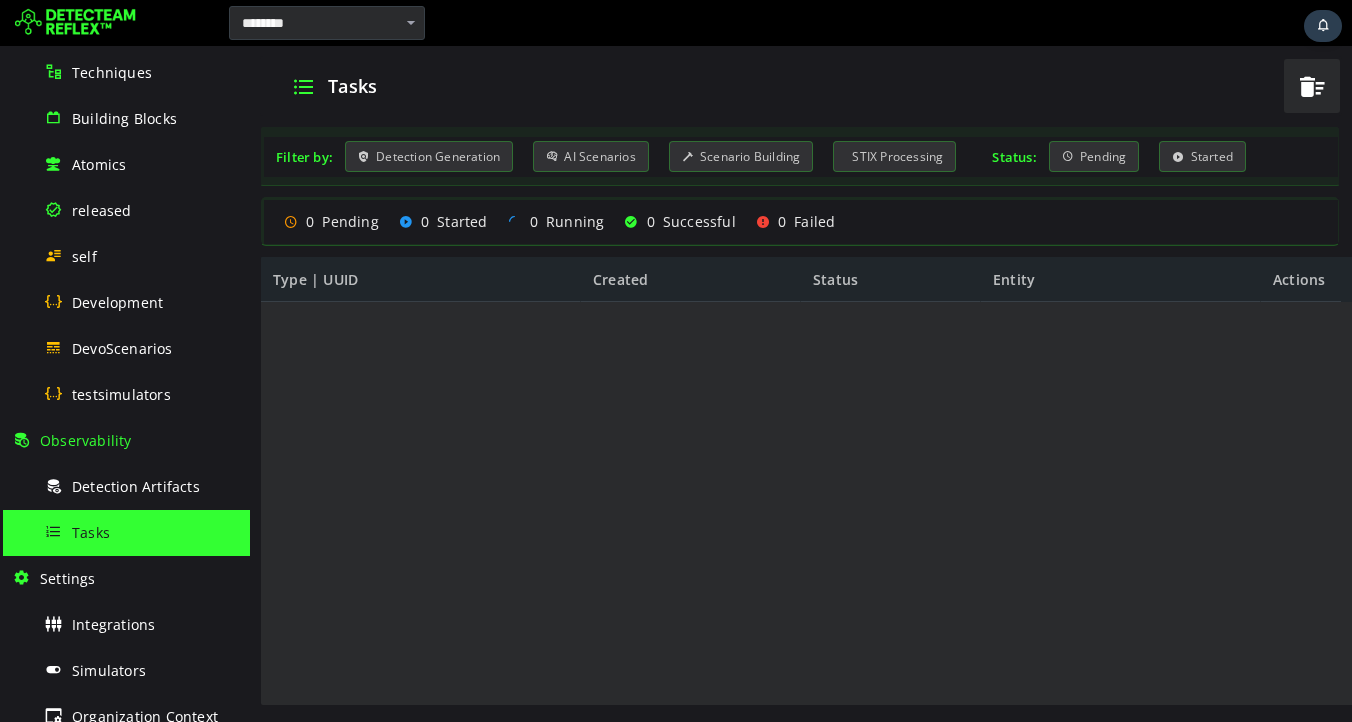 scroll, scrollTop: 0, scrollLeft: 0, axis: both 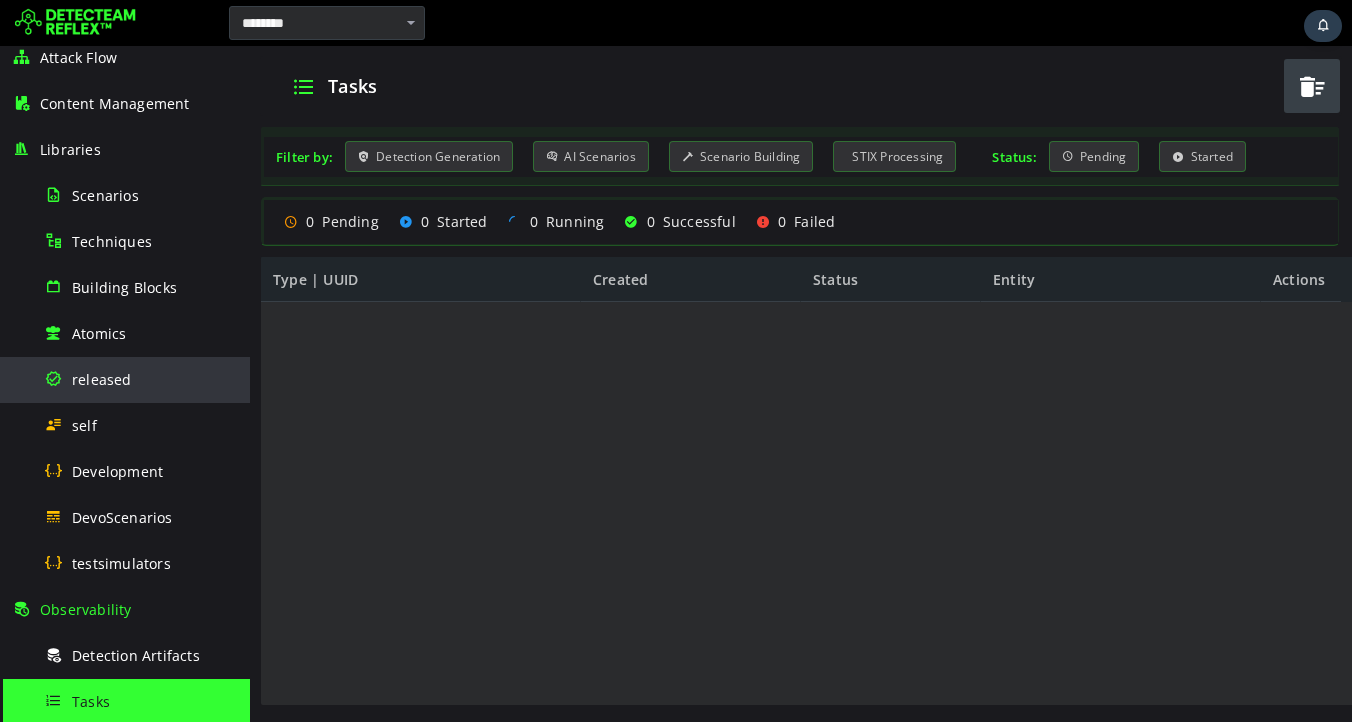 click on "released" at bounding box center [102, 379] 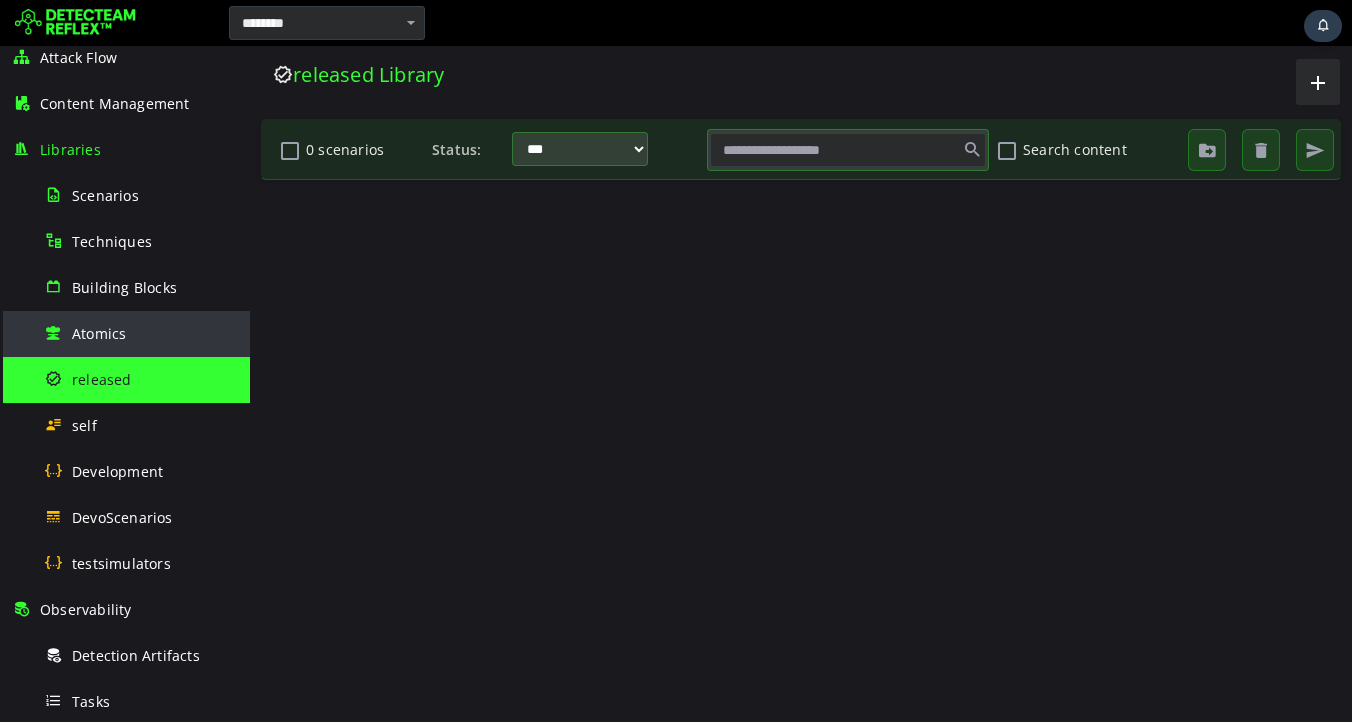 scroll, scrollTop: 0, scrollLeft: 0, axis: both 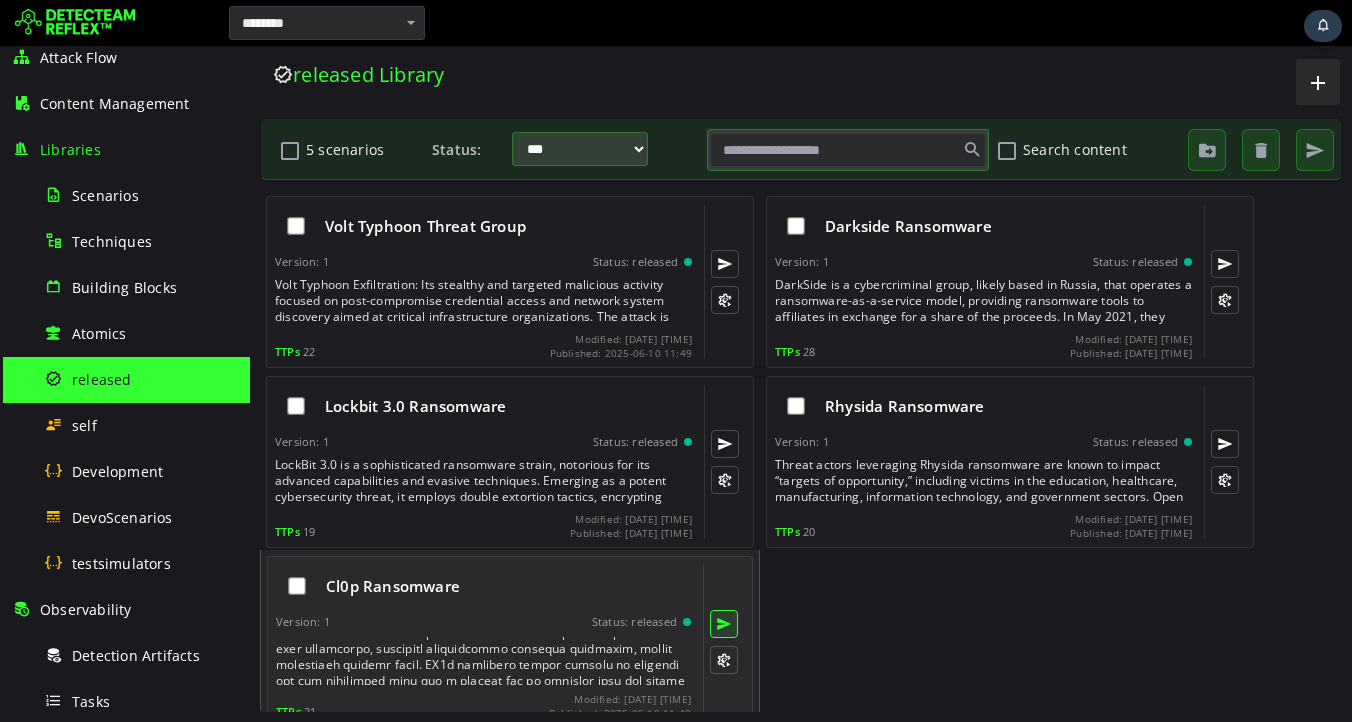 click at bounding box center [724, 624] 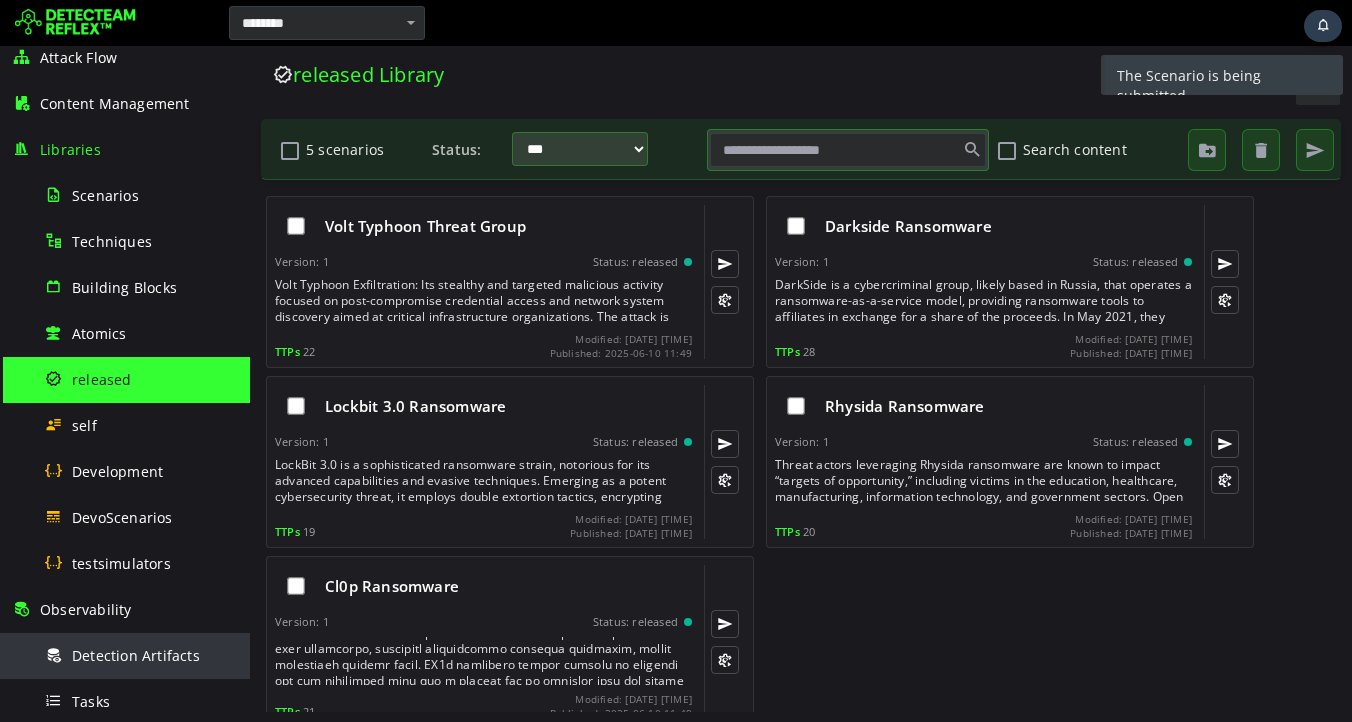 scroll, scrollTop: 239, scrollLeft: 0, axis: vertical 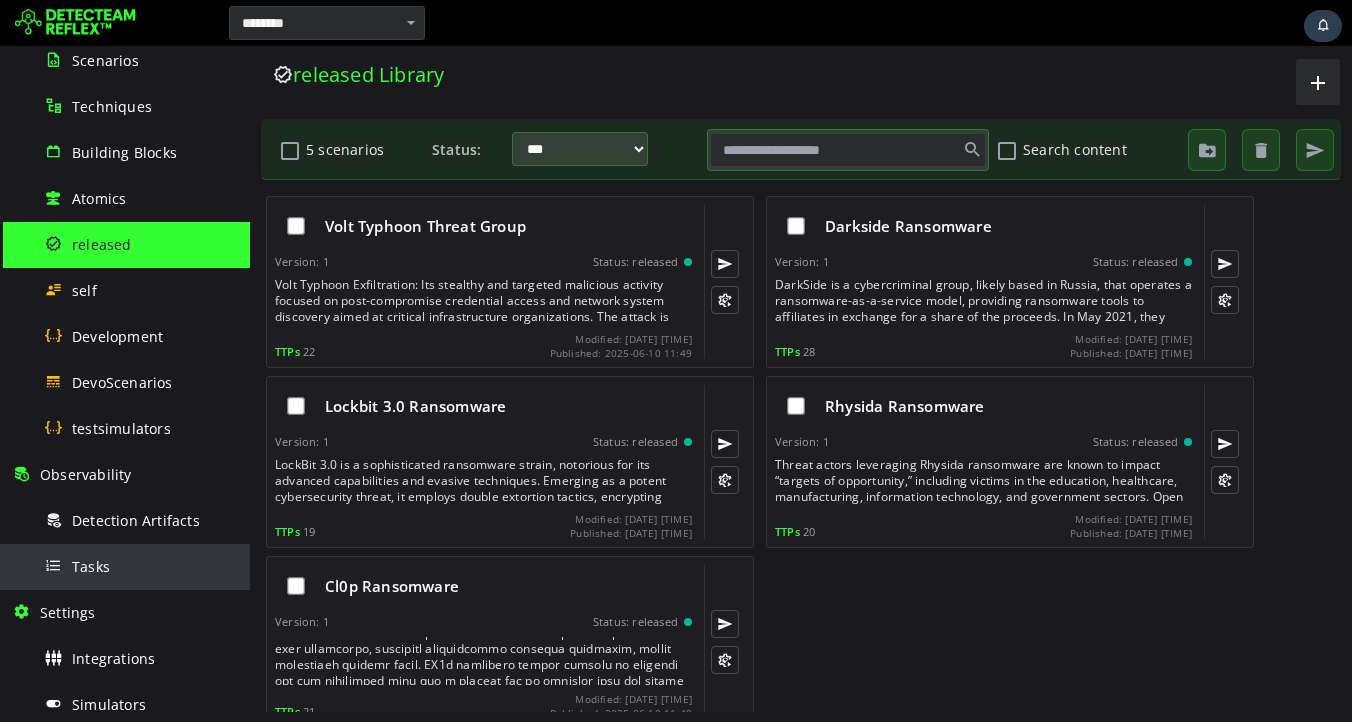 click on "Tasks" at bounding box center (141, 566) 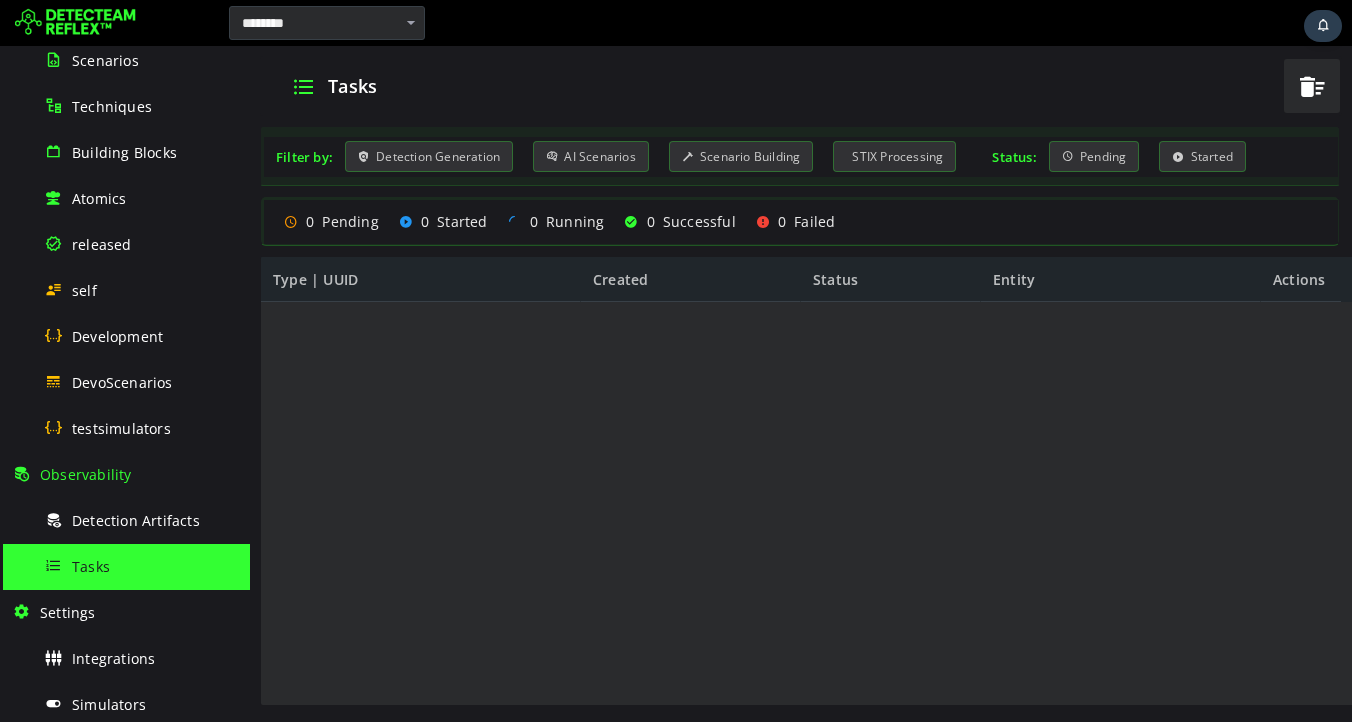 scroll, scrollTop: 0, scrollLeft: 0, axis: both 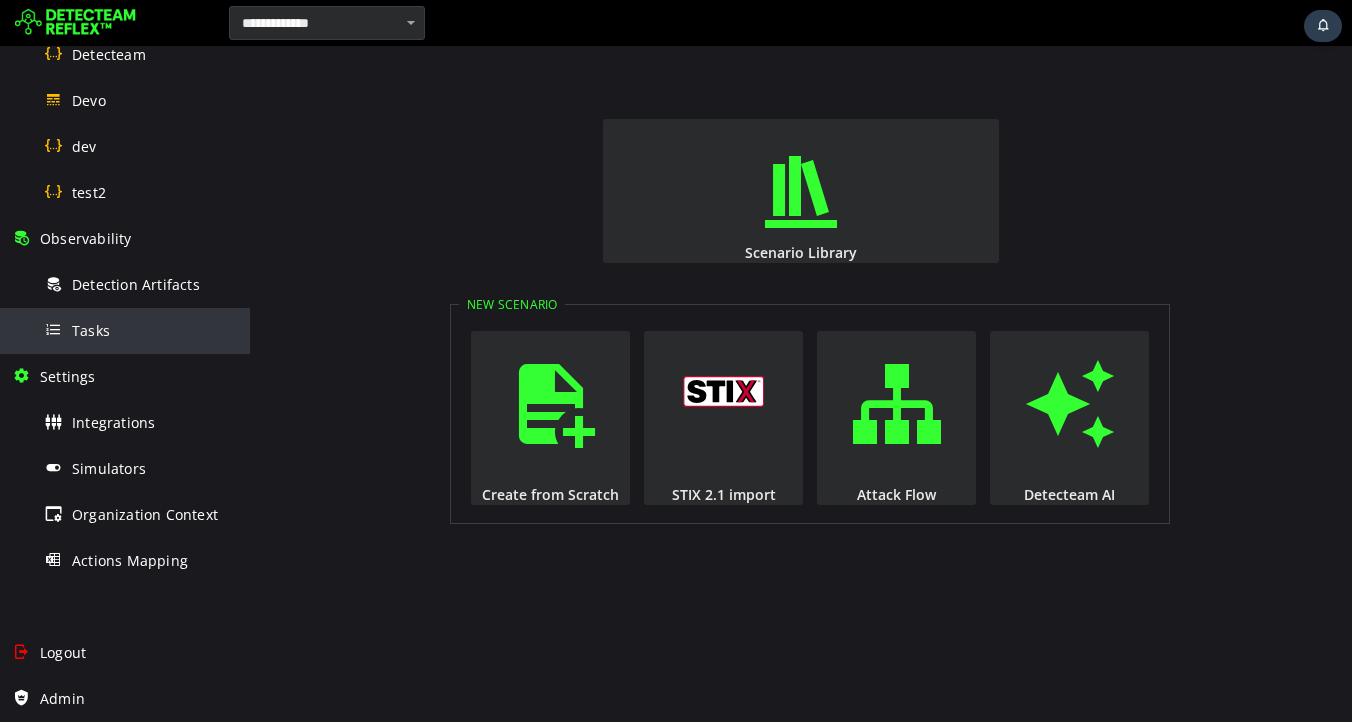 click on "Tasks" at bounding box center (91, 330) 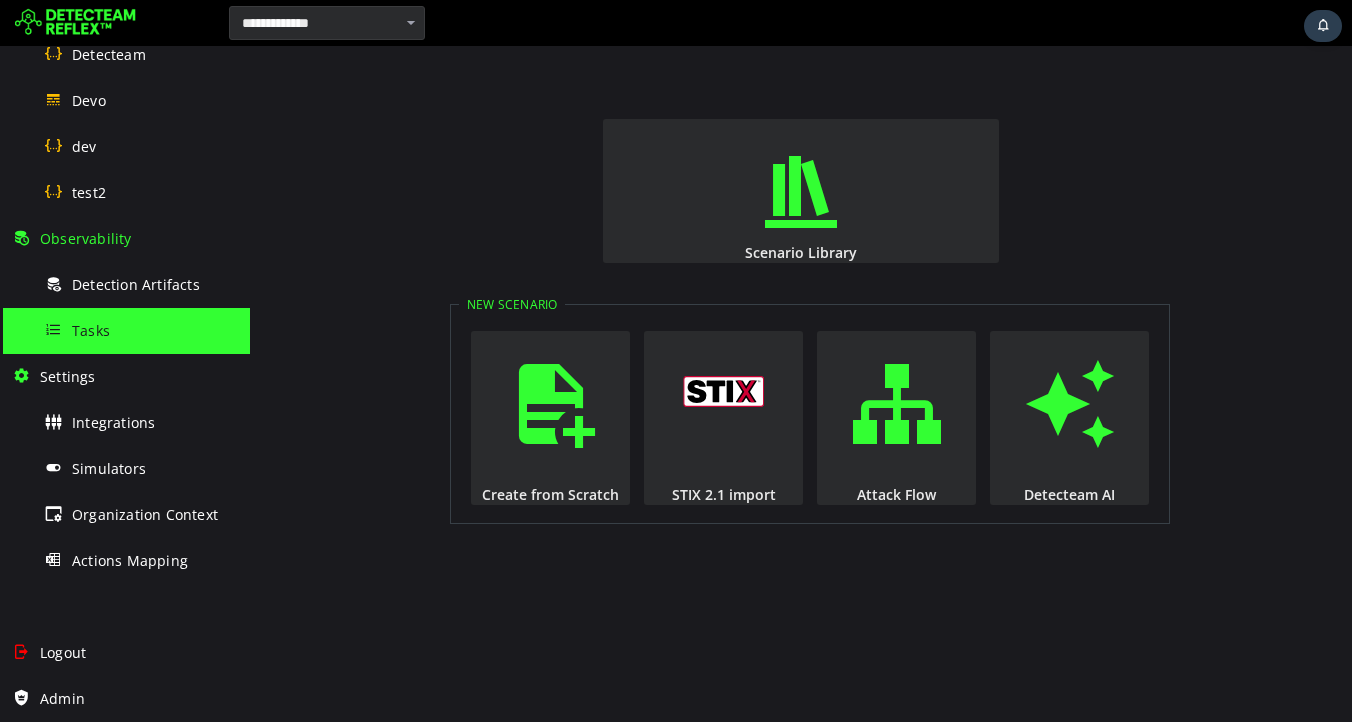 click at bounding box center (327, 23) 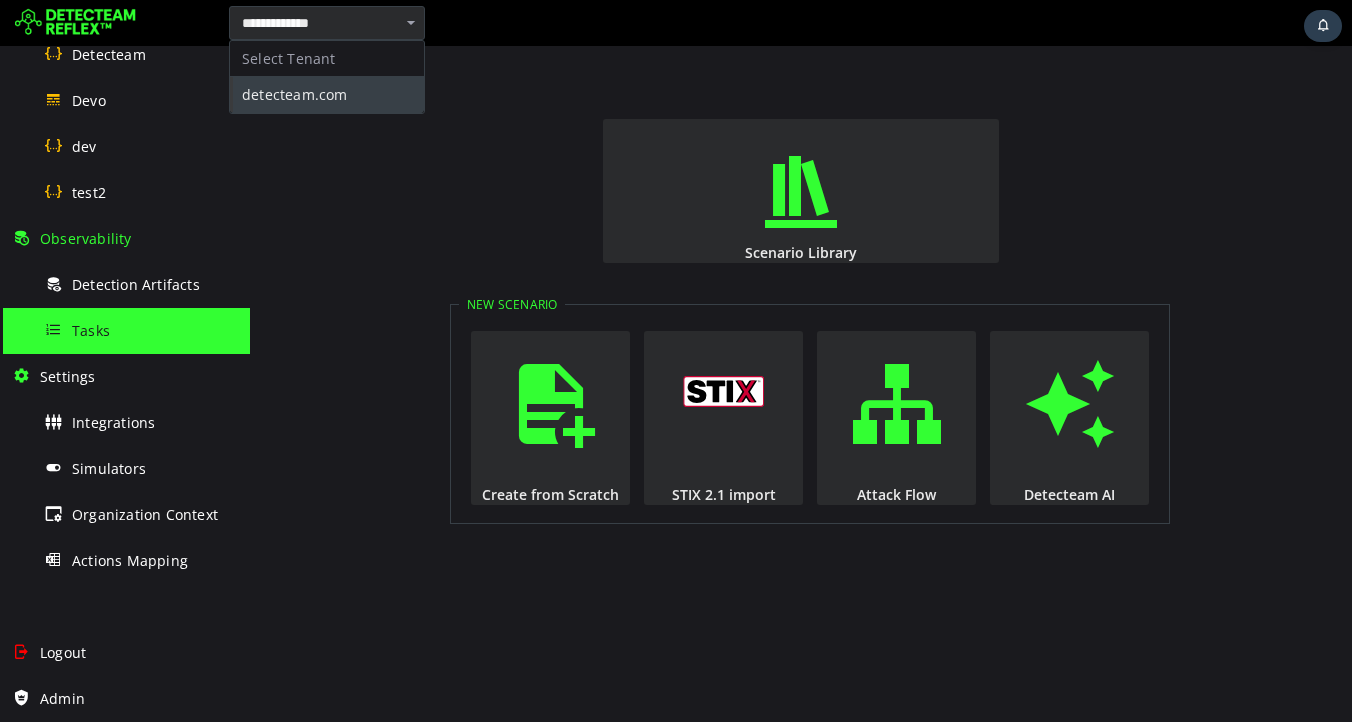 click at bounding box center (890, 23) 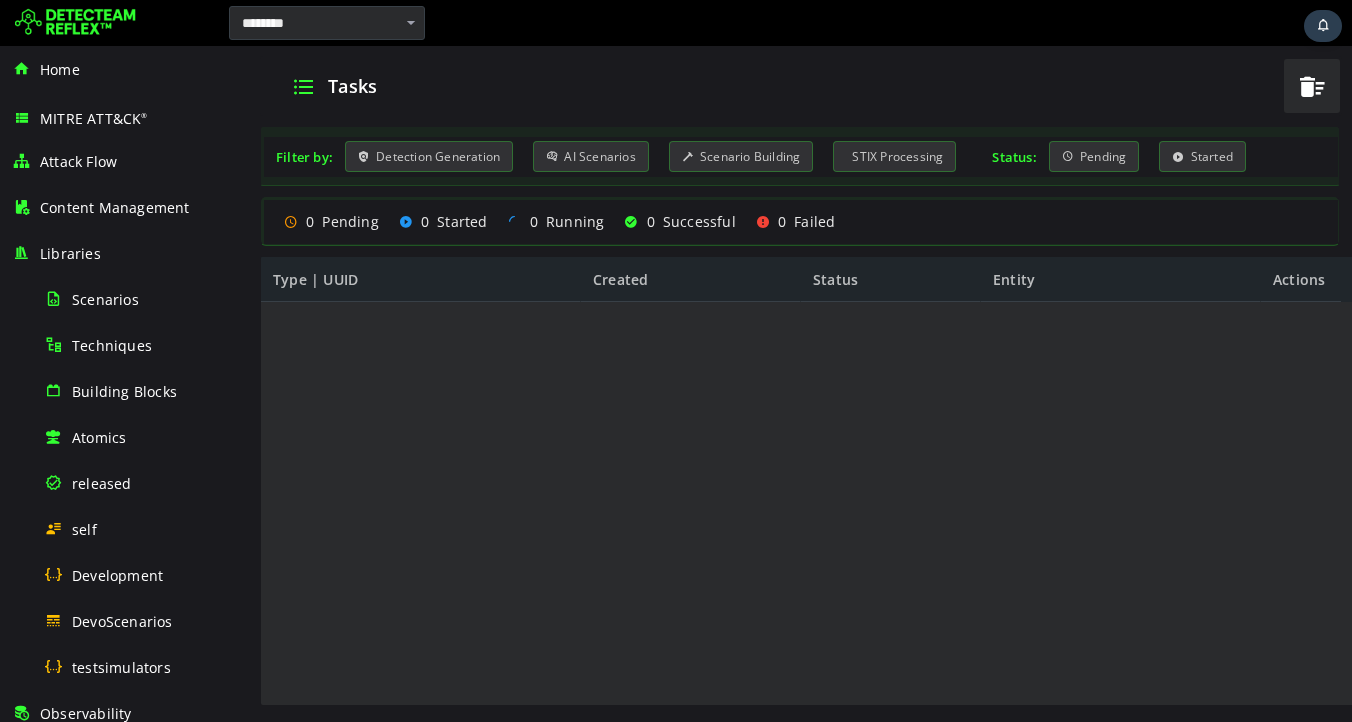 scroll, scrollTop: 0, scrollLeft: 0, axis: both 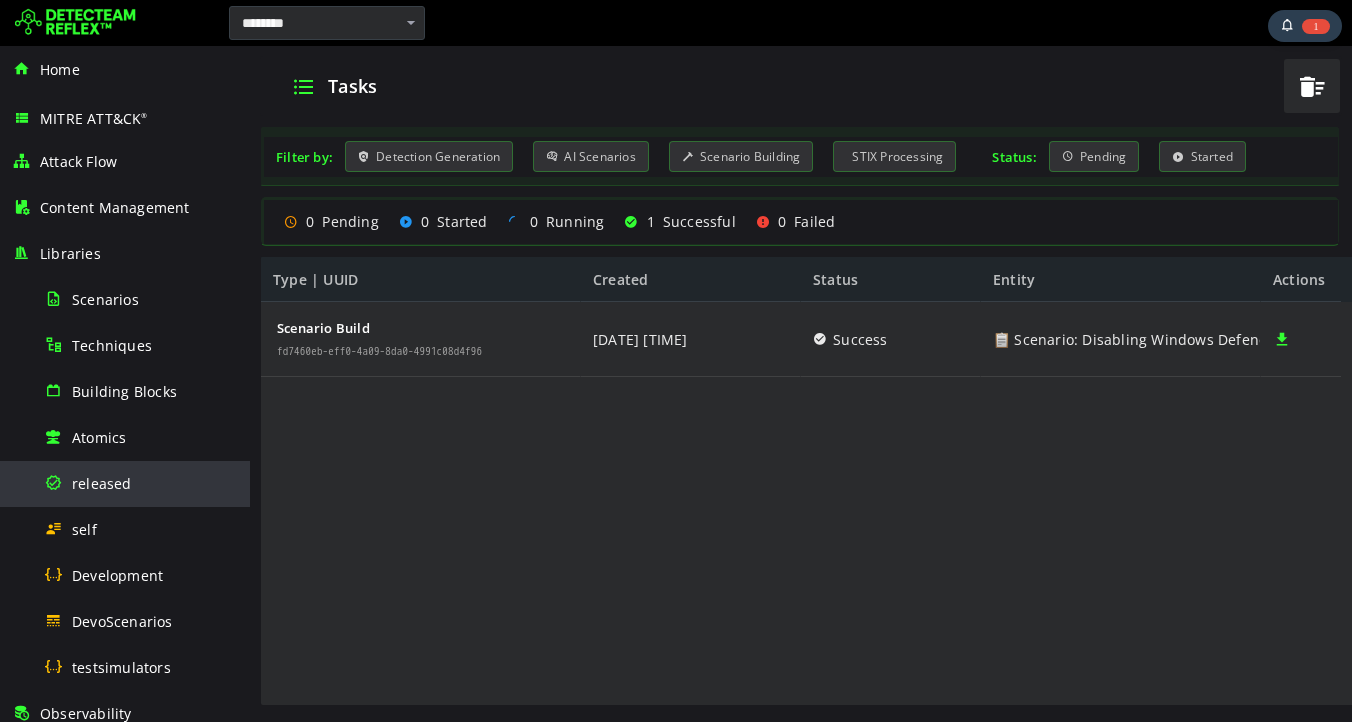 click on "released" at bounding box center [102, 483] 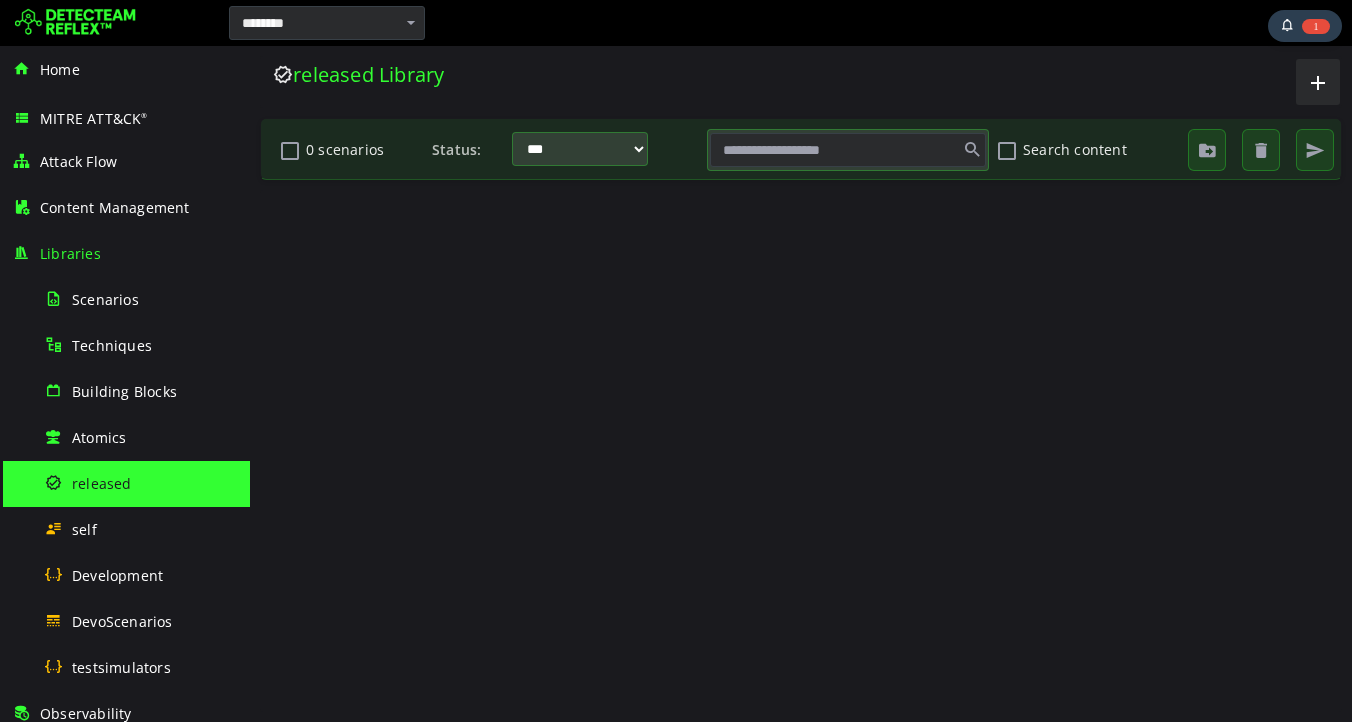 scroll, scrollTop: 0, scrollLeft: 0, axis: both 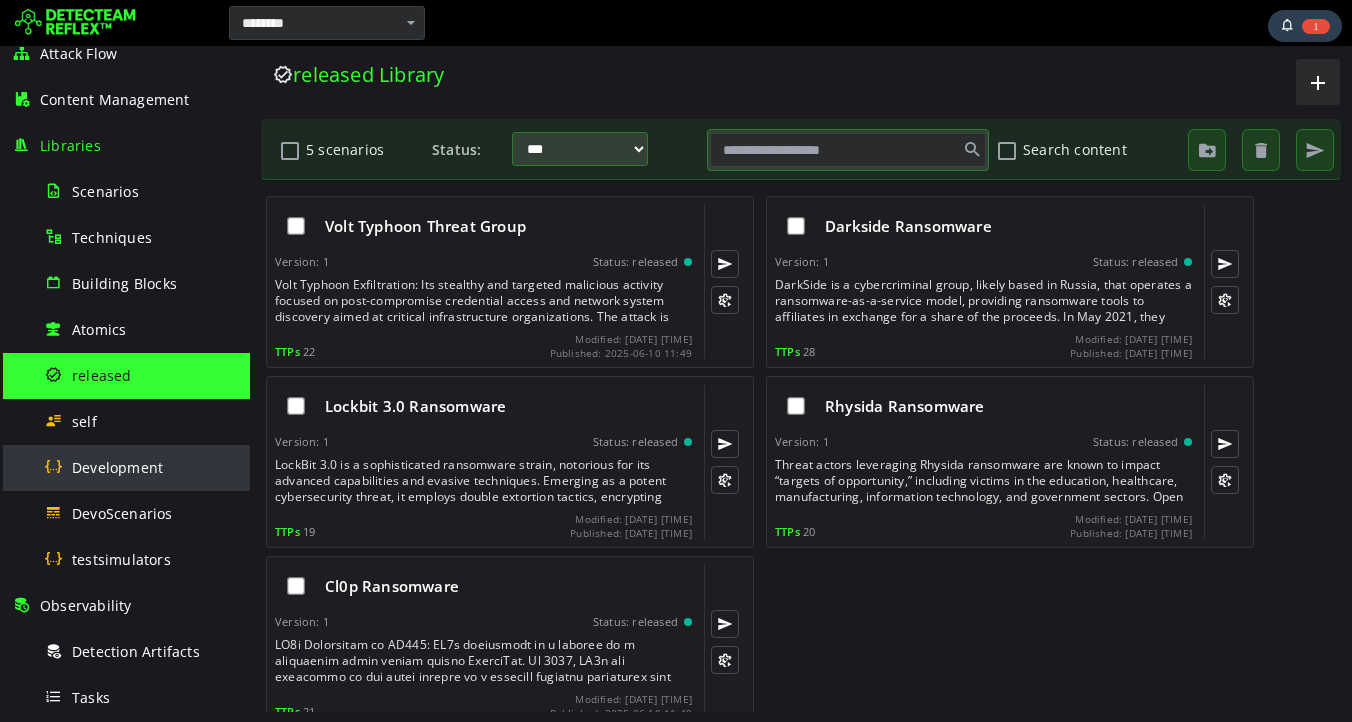 click on "Development" at bounding box center [117, 467] 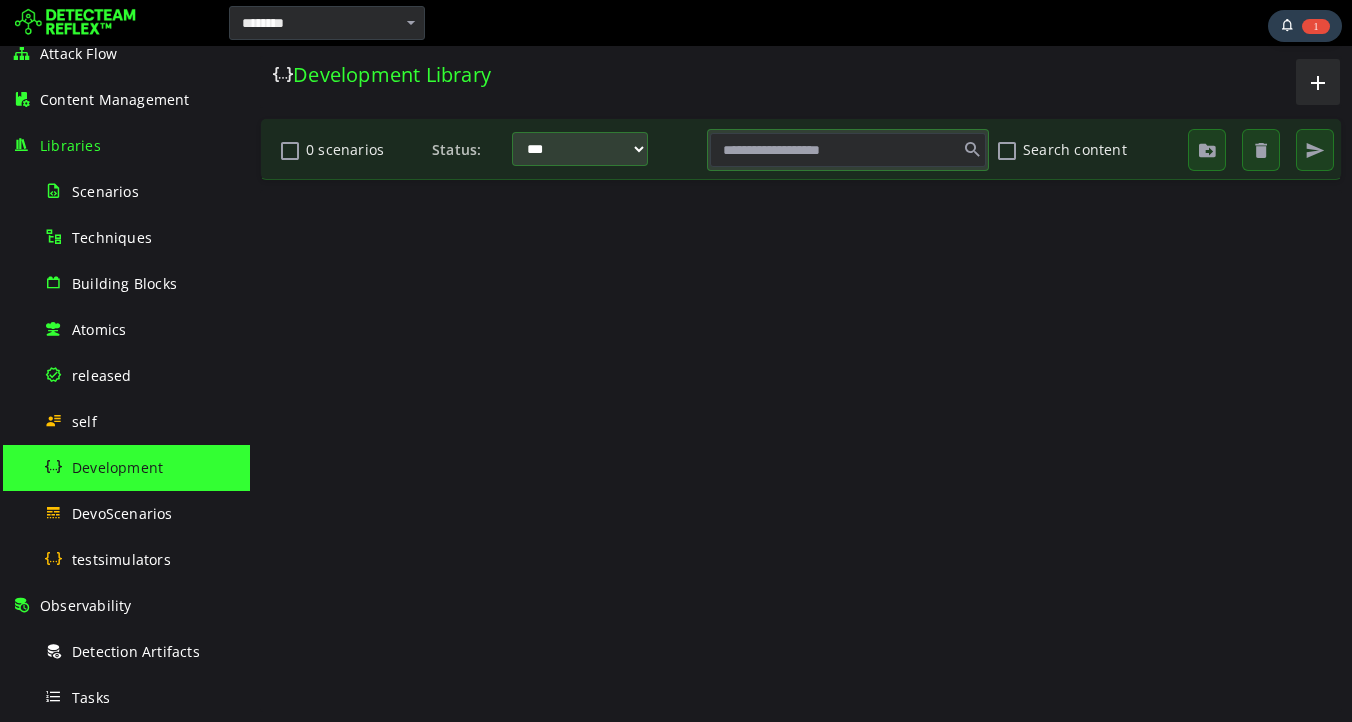 scroll, scrollTop: 0, scrollLeft: 0, axis: both 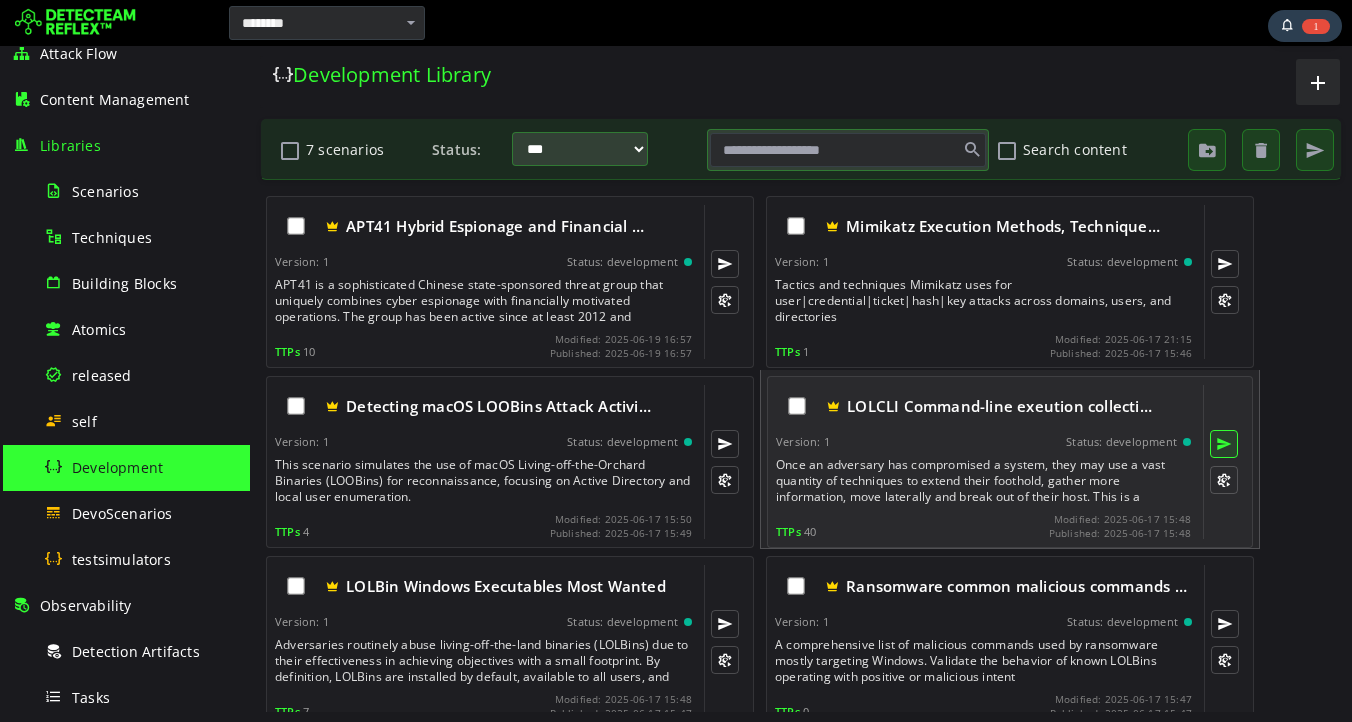 click at bounding box center (1224, 444) 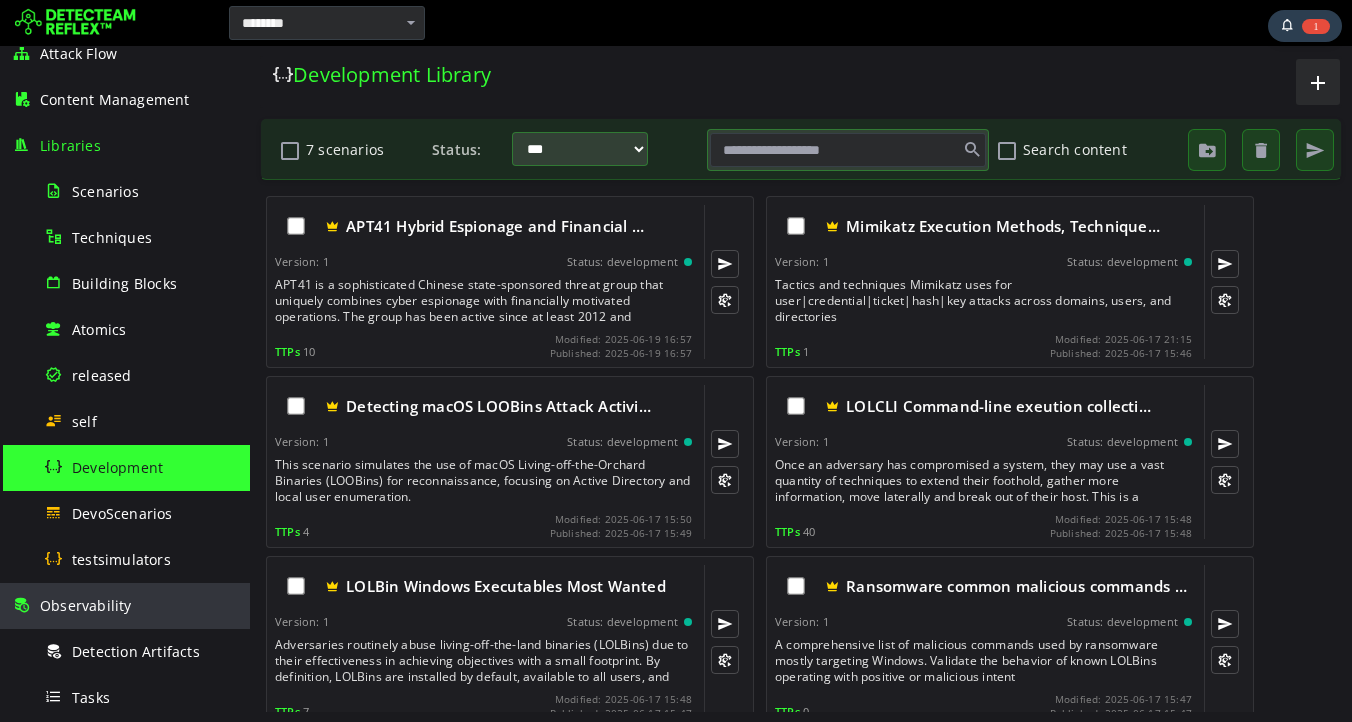 scroll, scrollTop: 243, scrollLeft: 0, axis: vertical 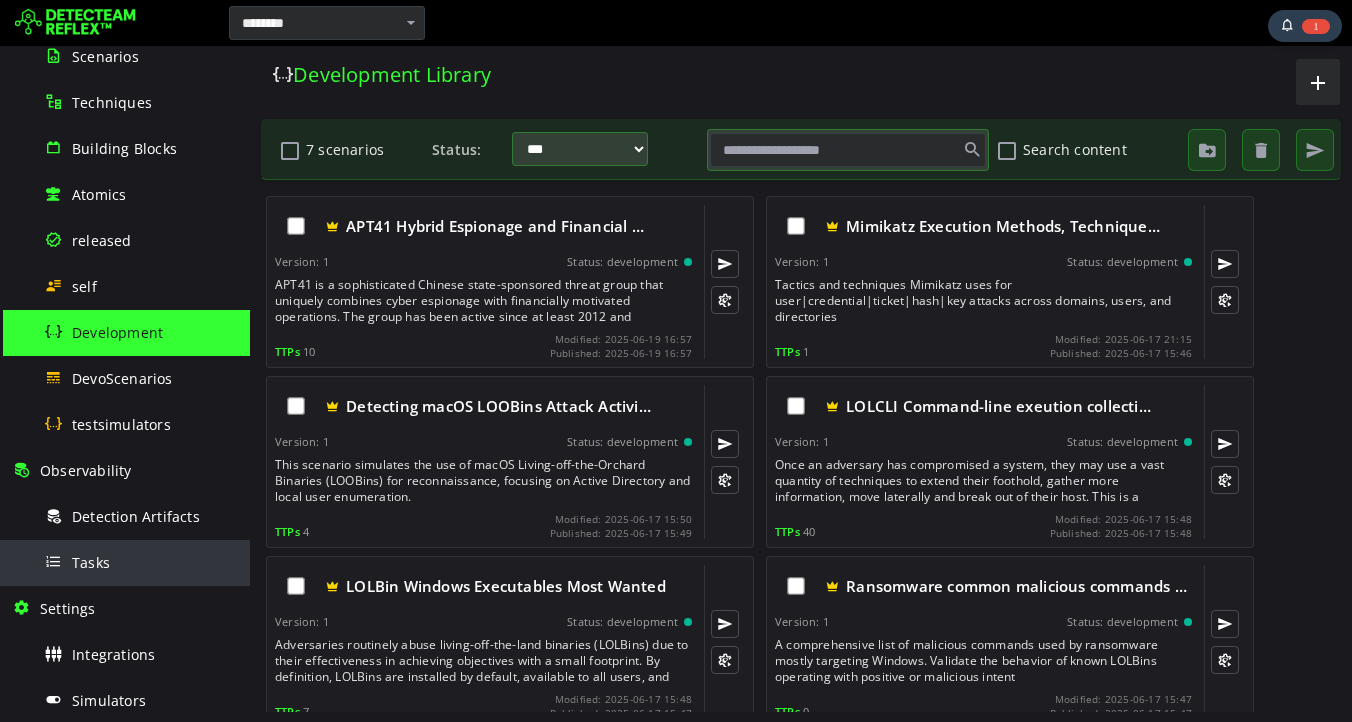 click on "Tasks" at bounding box center (141, 562) 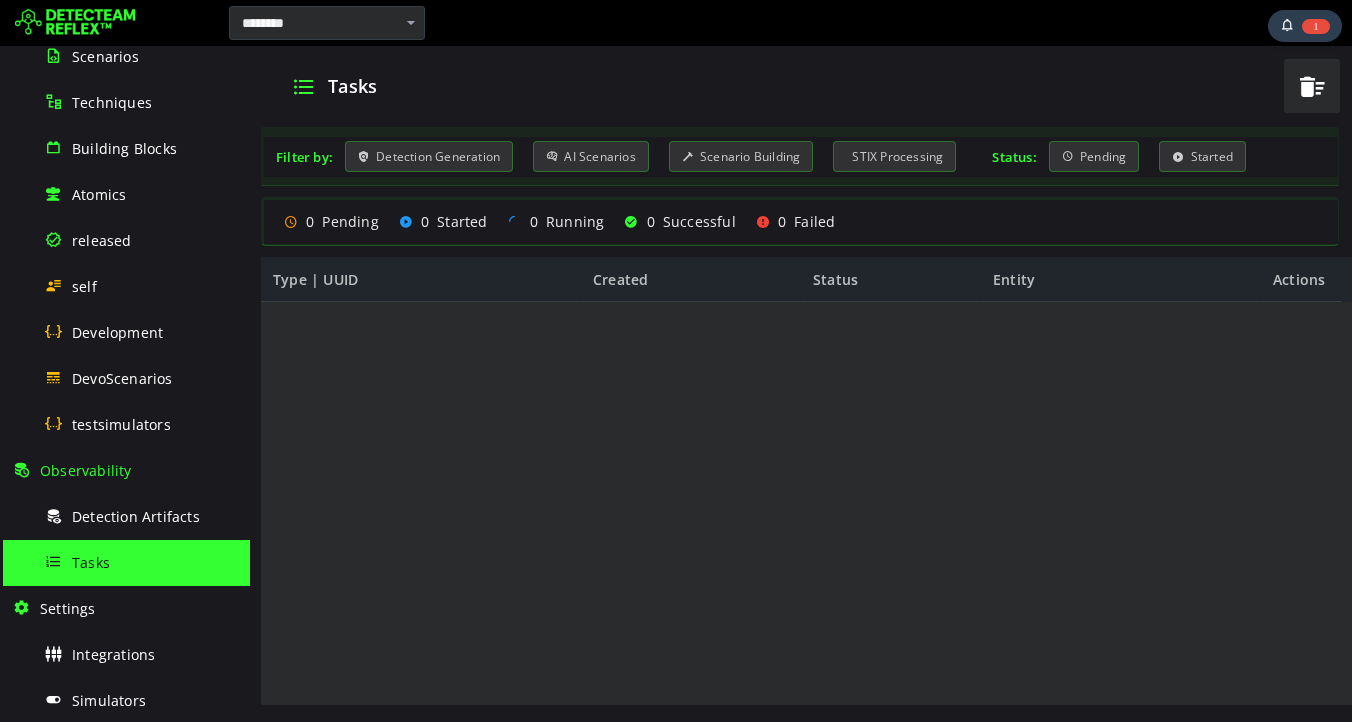 scroll, scrollTop: 0, scrollLeft: 0, axis: both 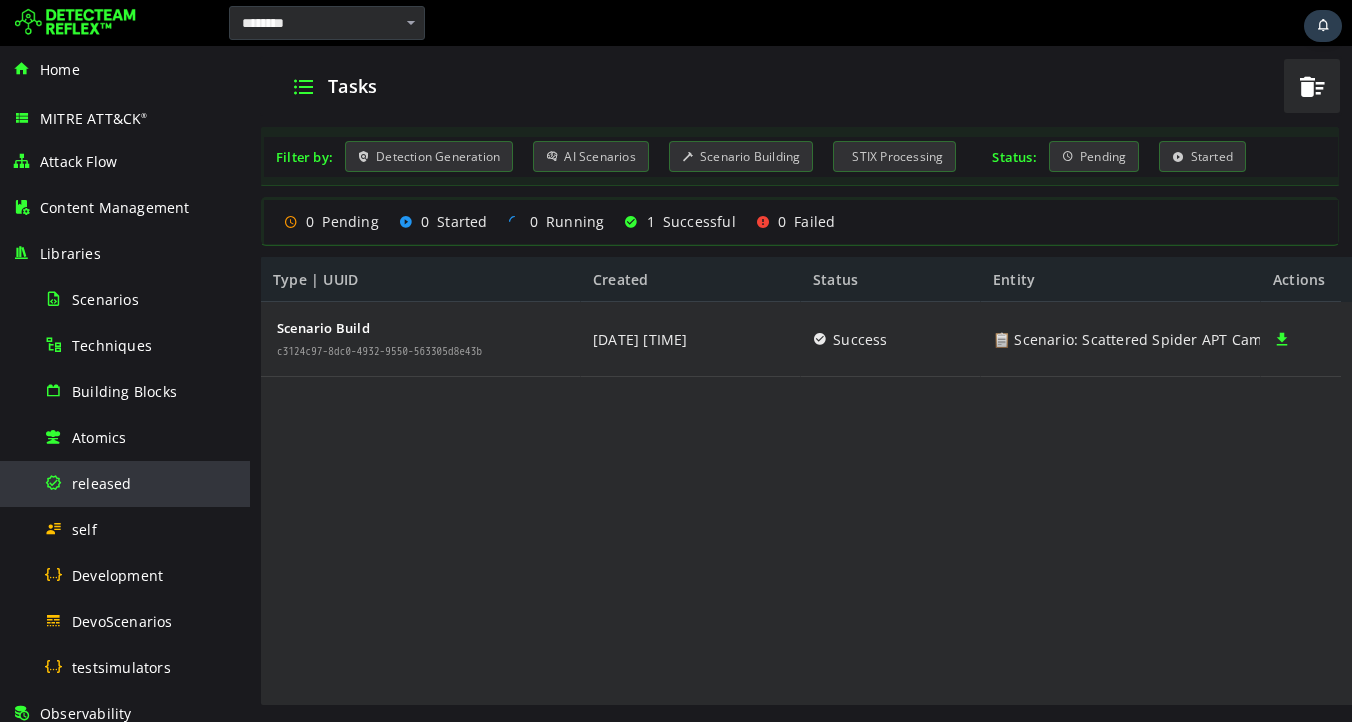 click on "released" at bounding box center (102, 483) 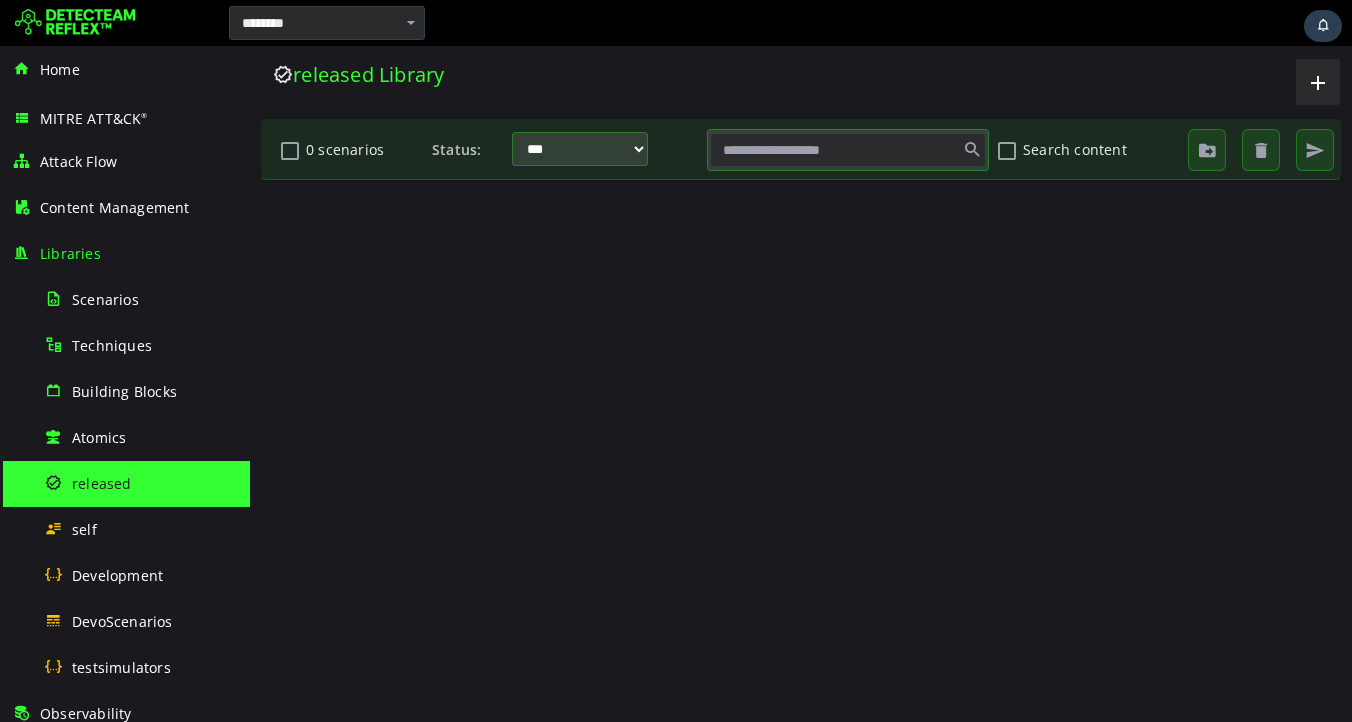 scroll, scrollTop: 0, scrollLeft: 0, axis: both 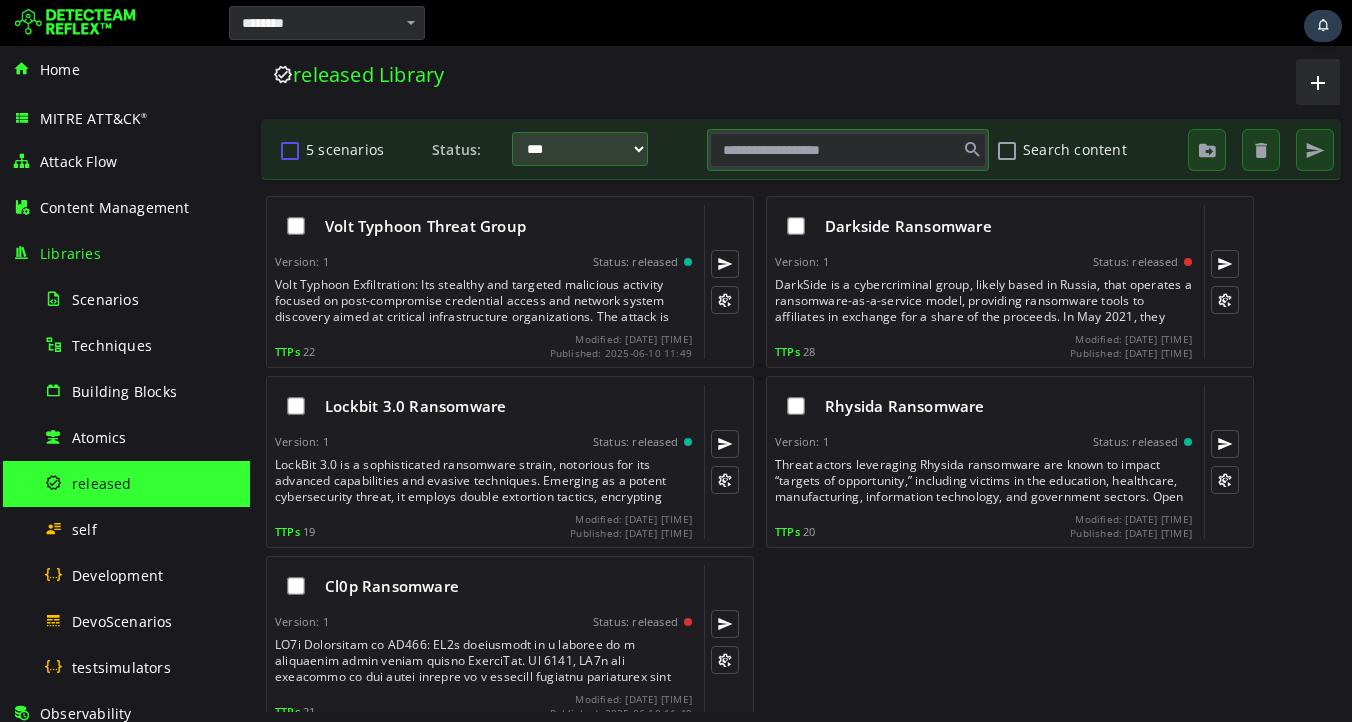 click at bounding box center [290, 150] 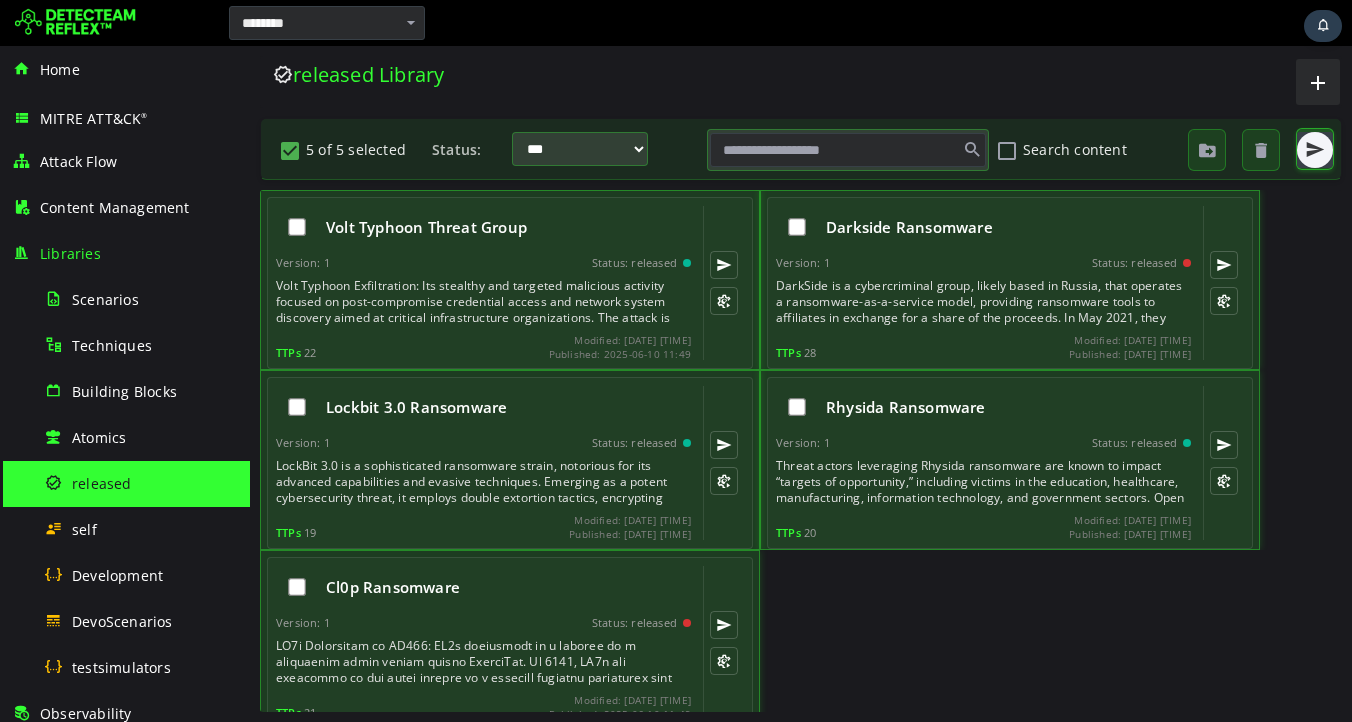 click at bounding box center [1315, 150] 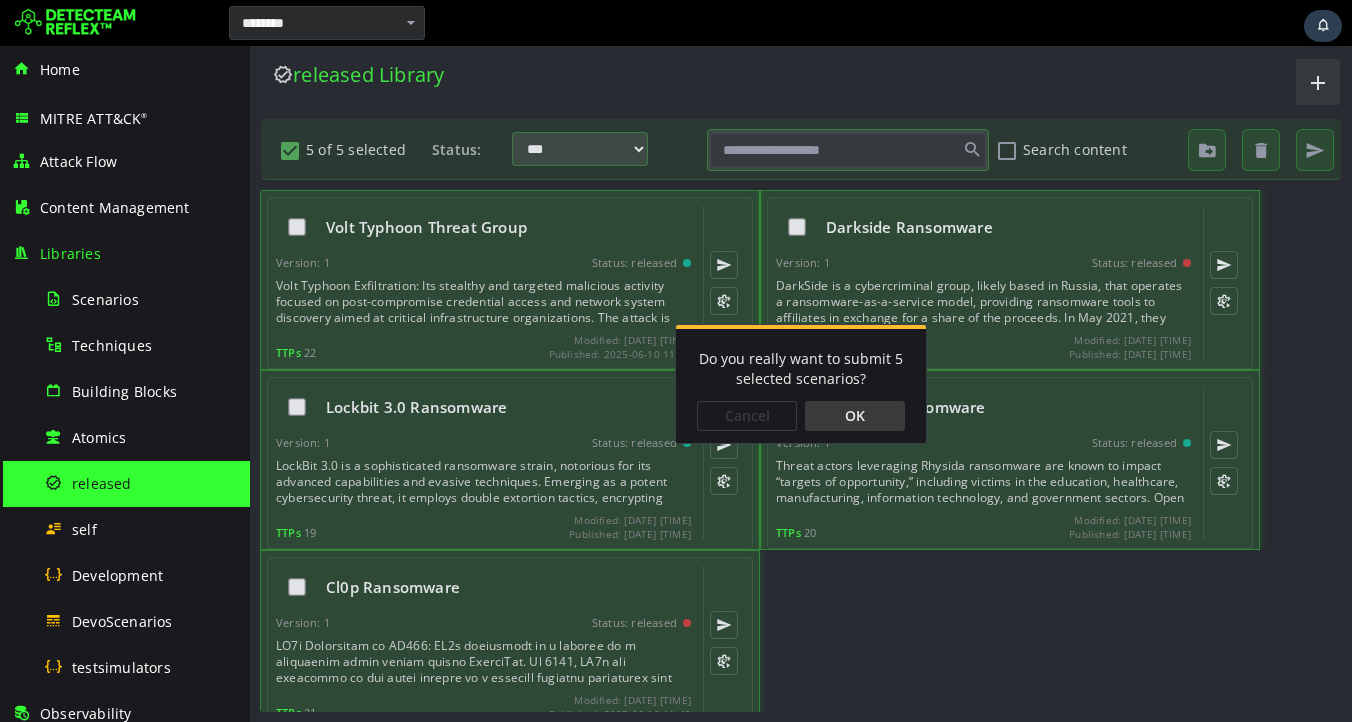 click on "OK" at bounding box center (855, 416) 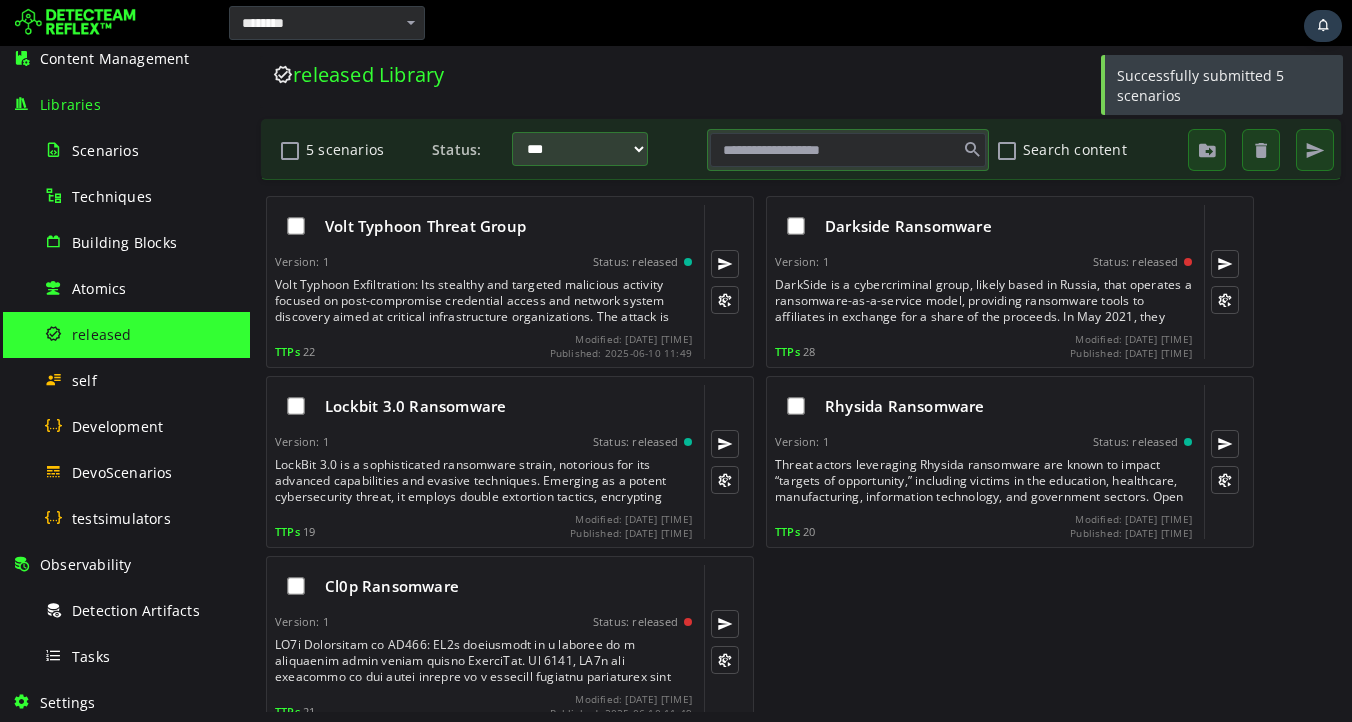 scroll, scrollTop: 207, scrollLeft: 0, axis: vertical 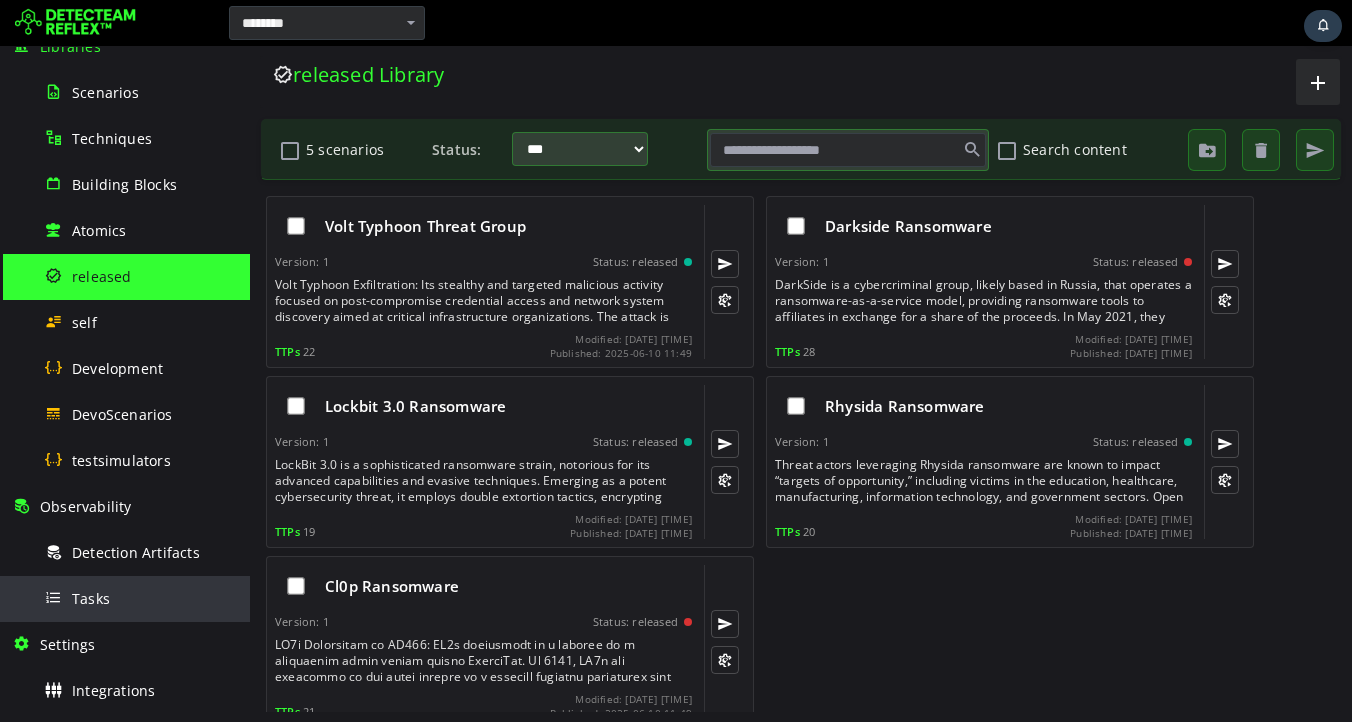 click on "Tasks" at bounding box center (141, 598) 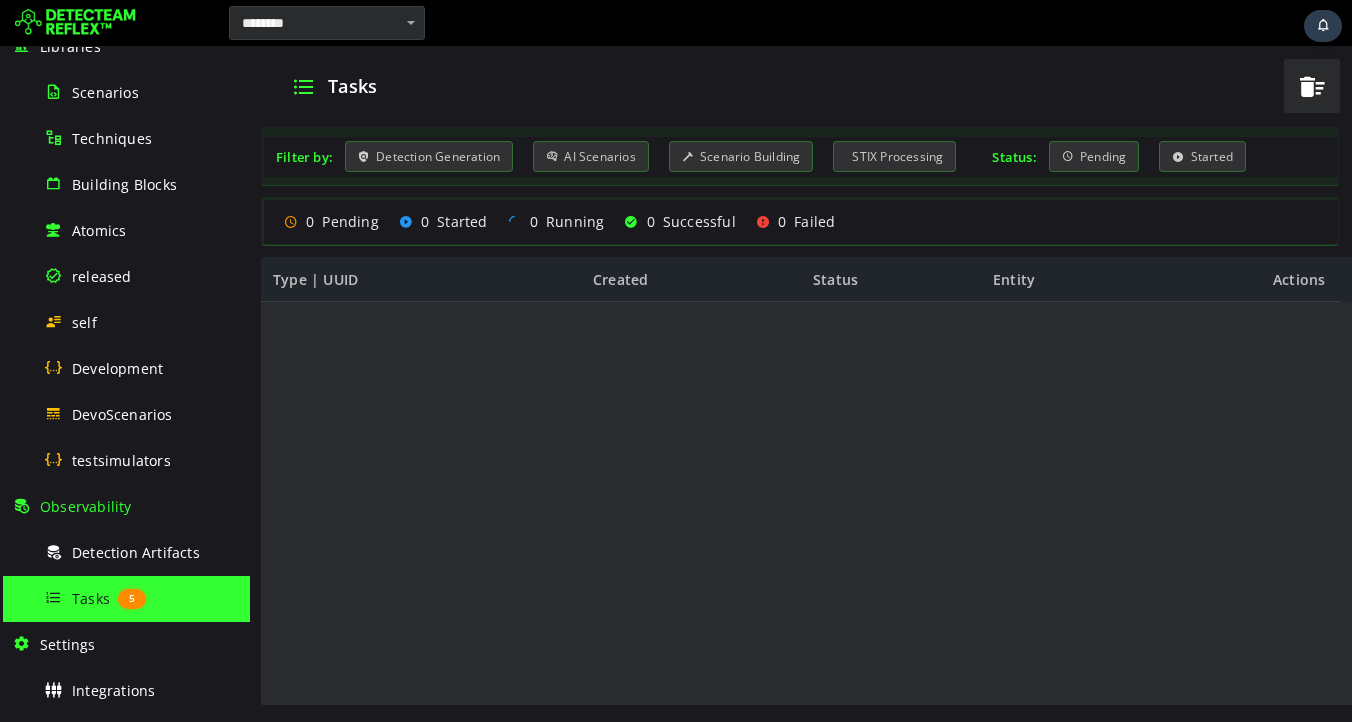 scroll, scrollTop: 0, scrollLeft: 0, axis: both 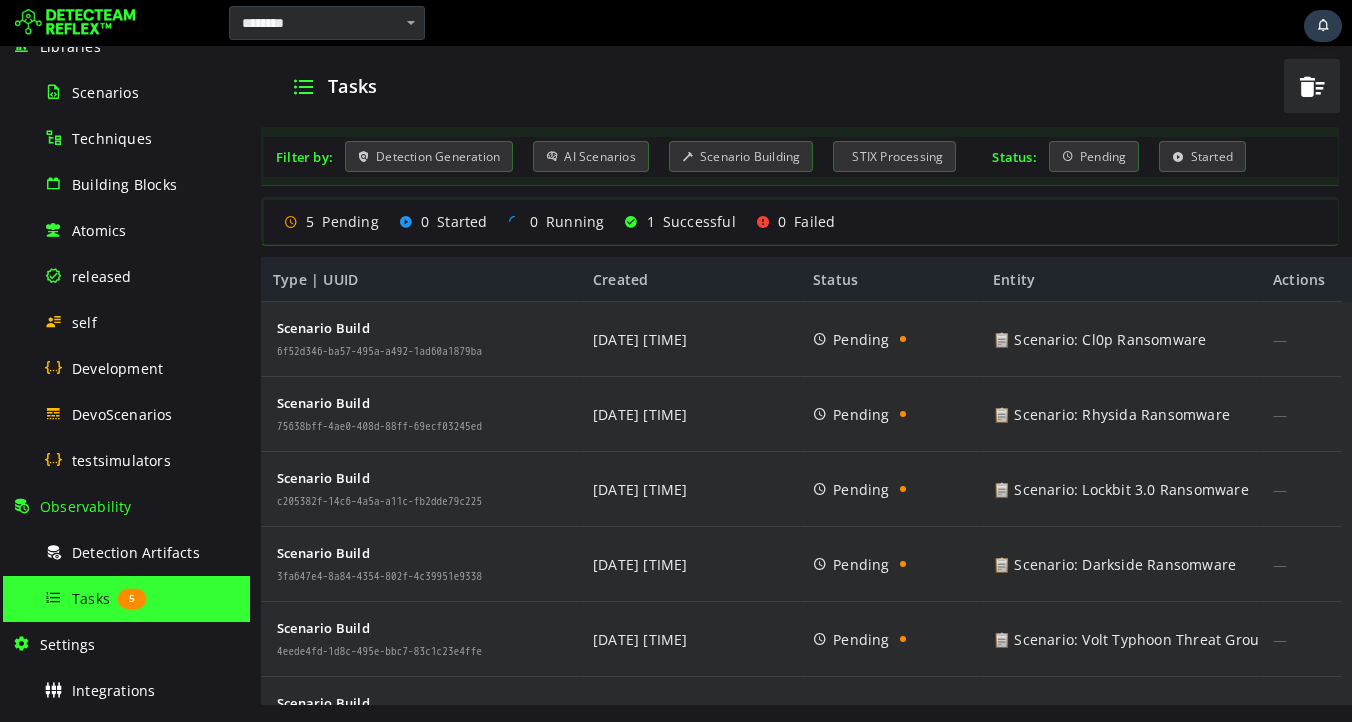 click on "Tasks" at bounding box center [771, 86] 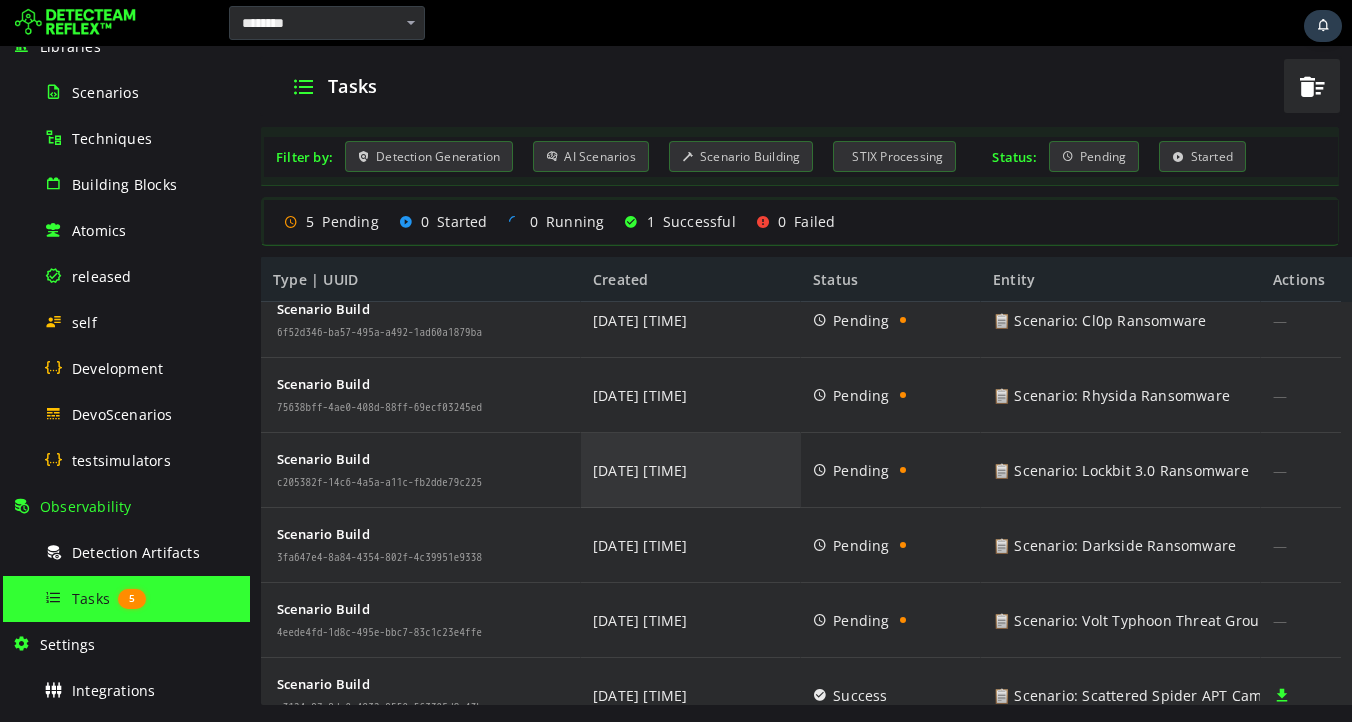 scroll, scrollTop: 0, scrollLeft: 0, axis: both 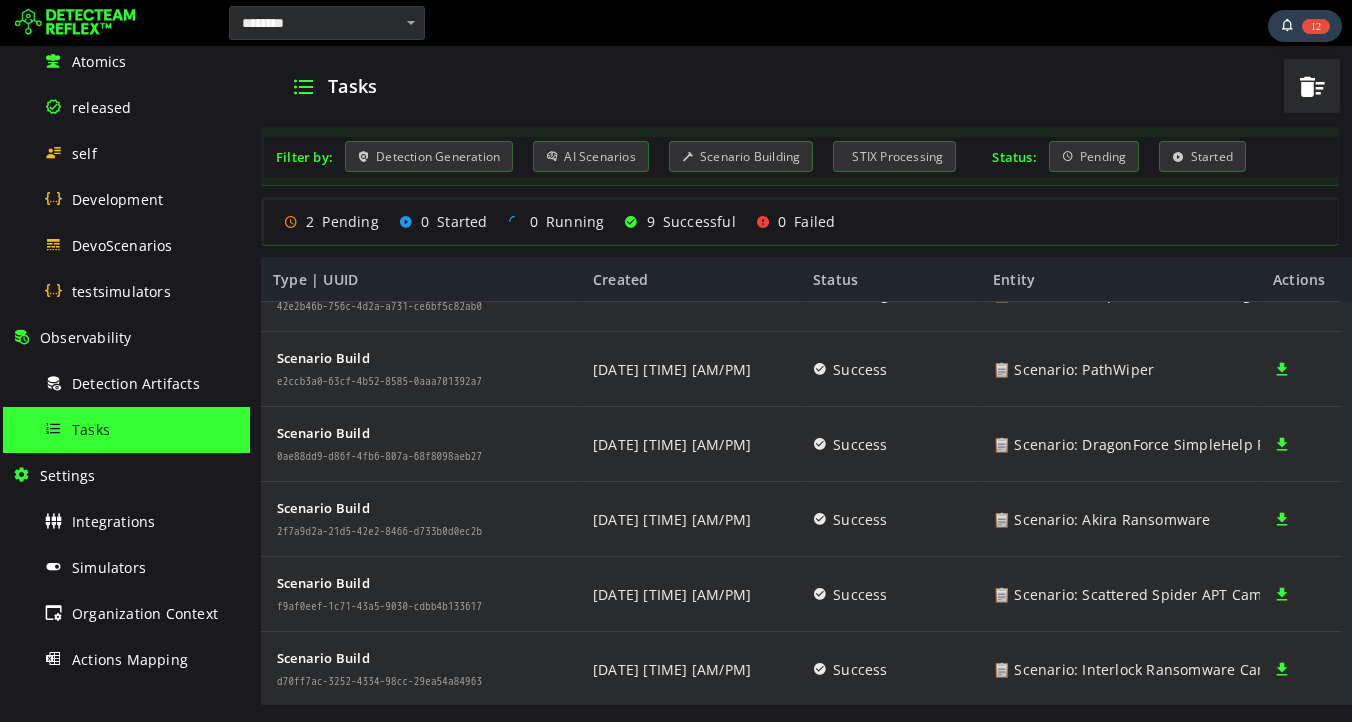 click at bounding box center (890, 23) 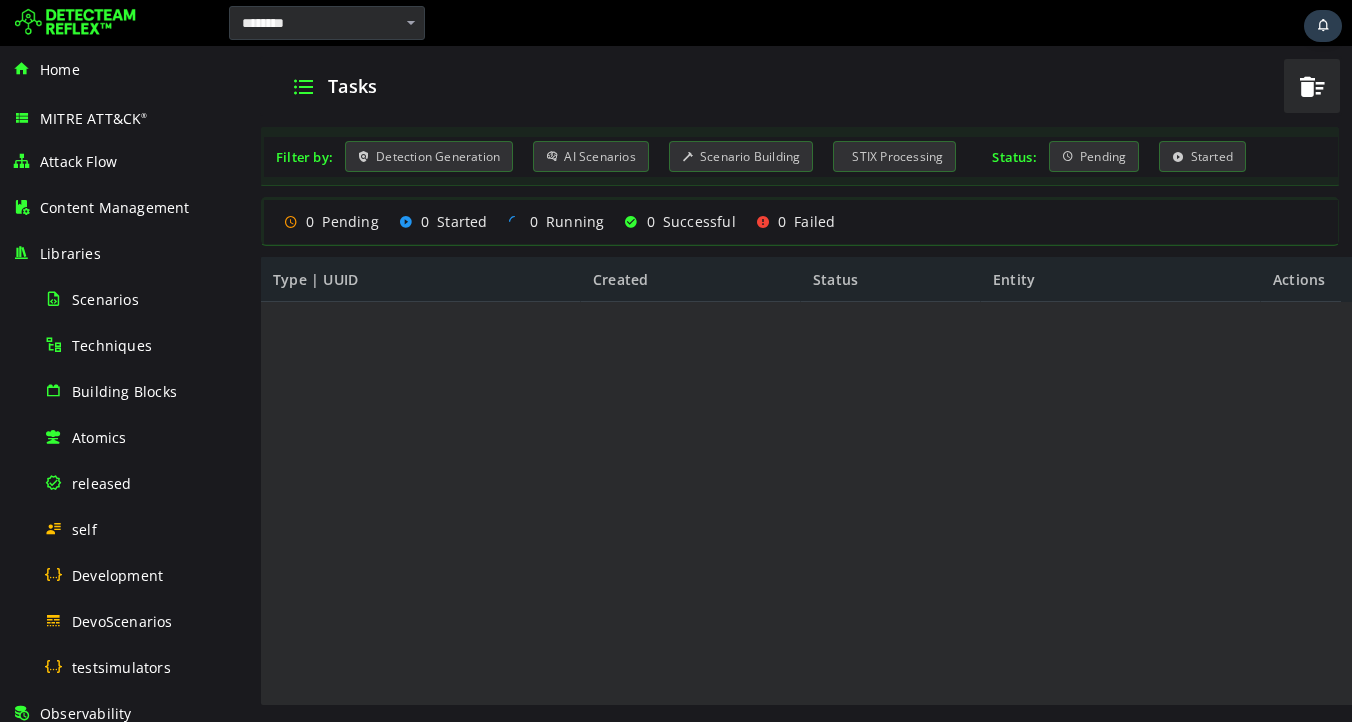 scroll, scrollTop: 0, scrollLeft: 0, axis: both 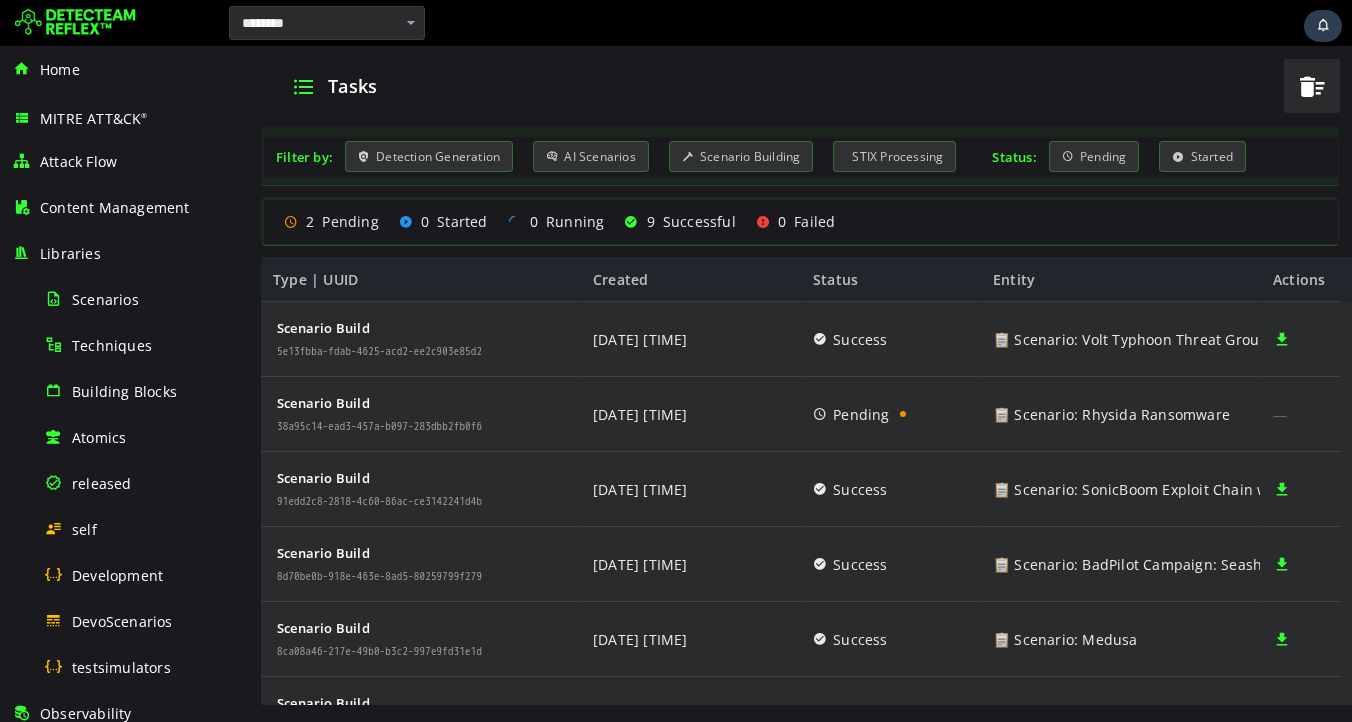 click on "Tasks" at bounding box center [771, 86] 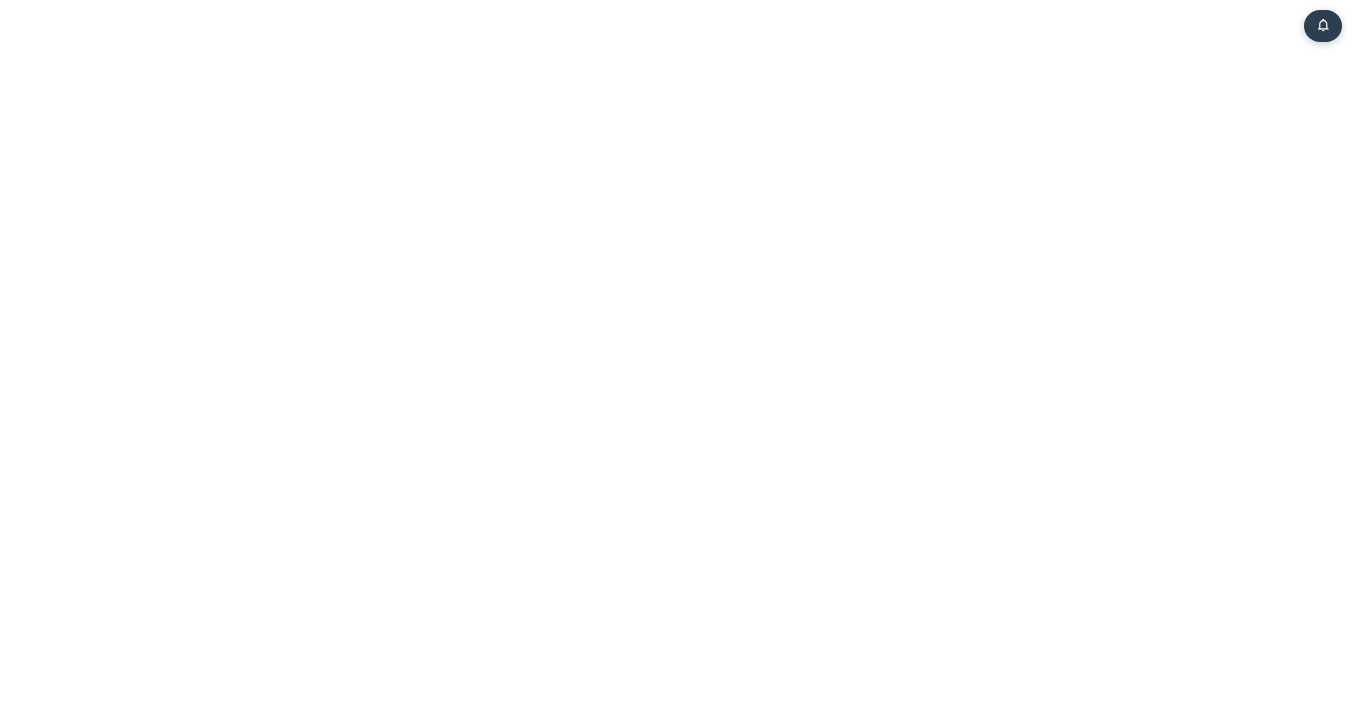scroll, scrollTop: 0, scrollLeft: 0, axis: both 